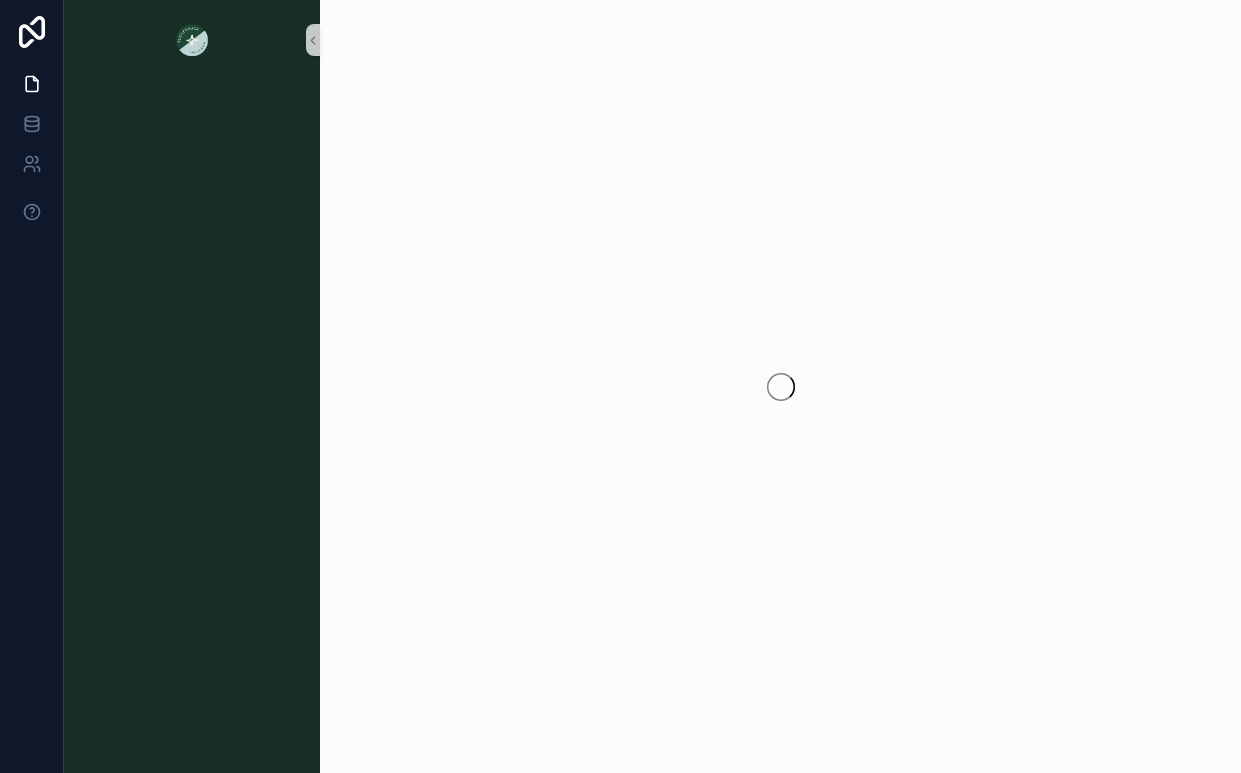 scroll, scrollTop: 0, scrollLeft: 0, axis: both 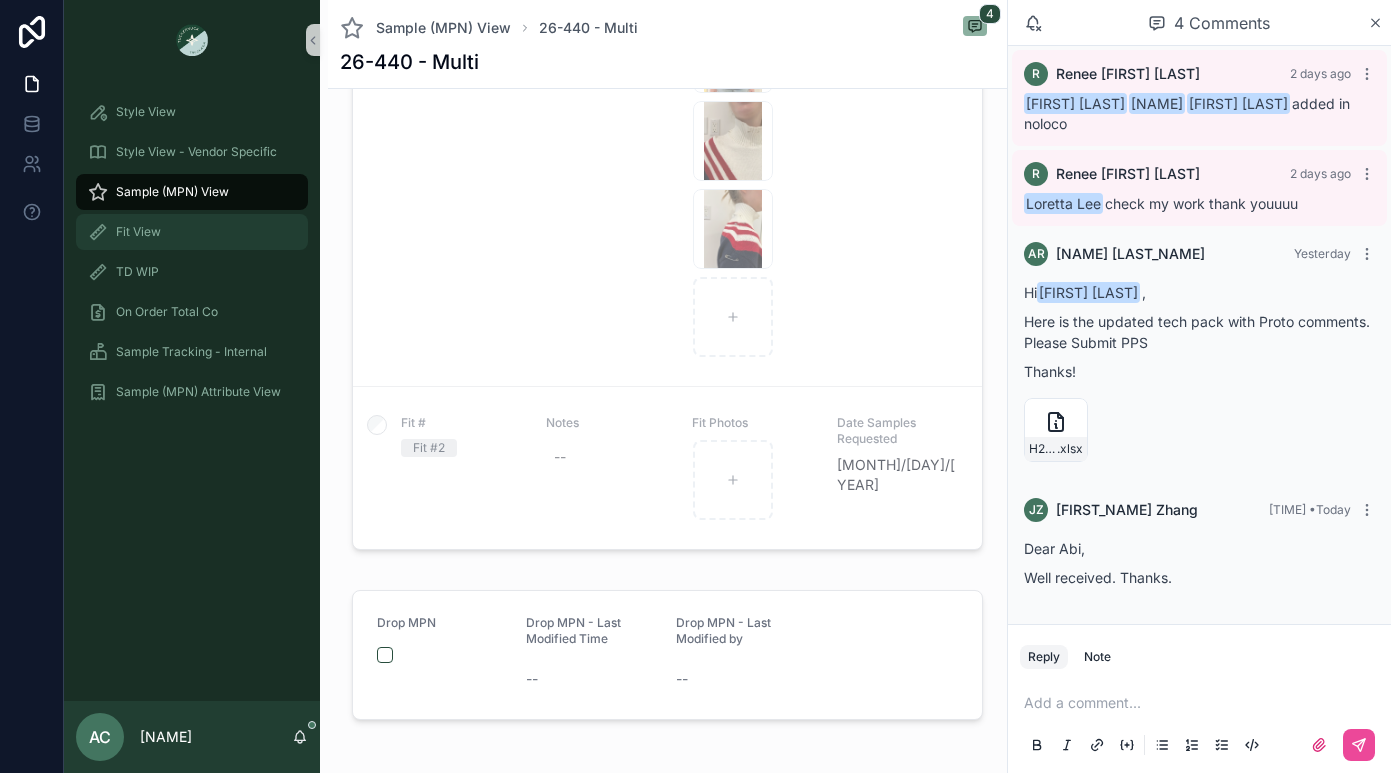 click on "Fit View" at bounding box center [192, 232] 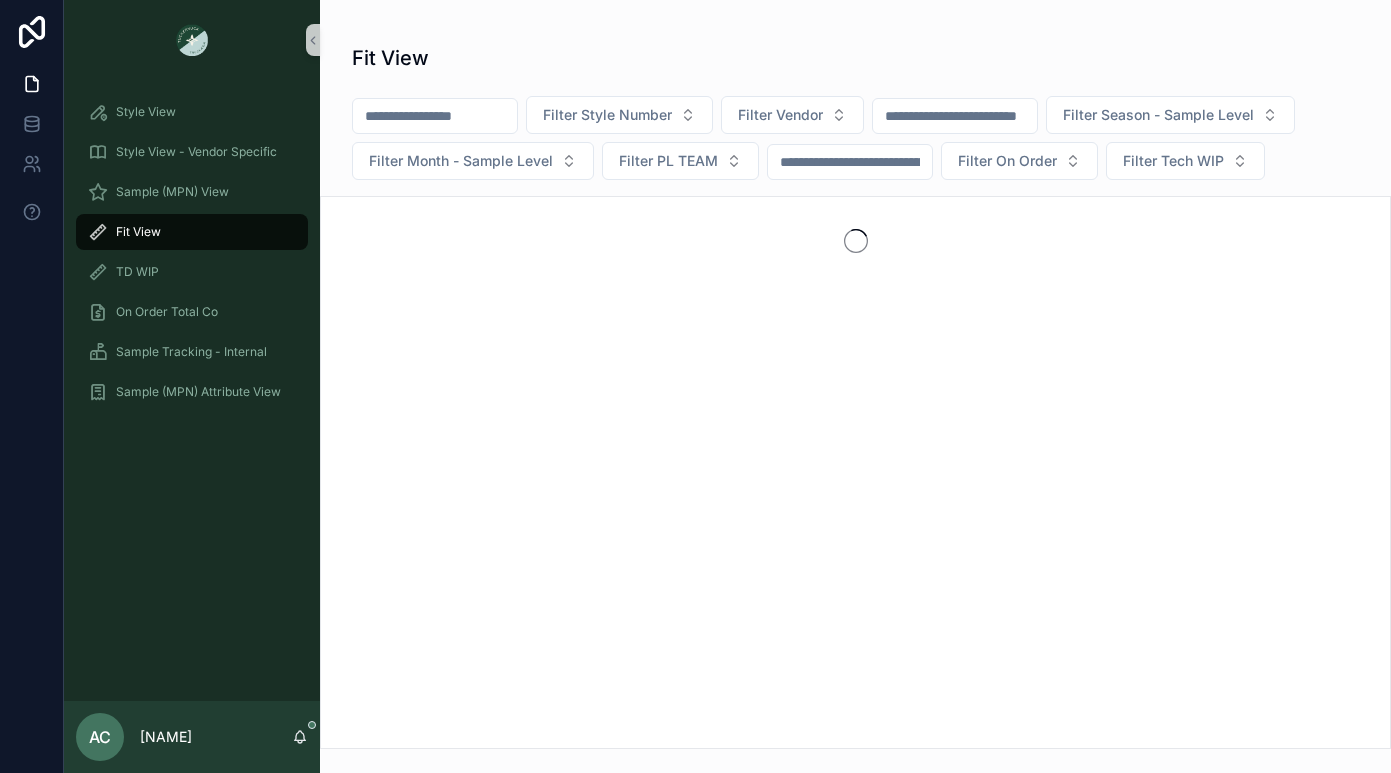 click at bounding box center [435, 116] 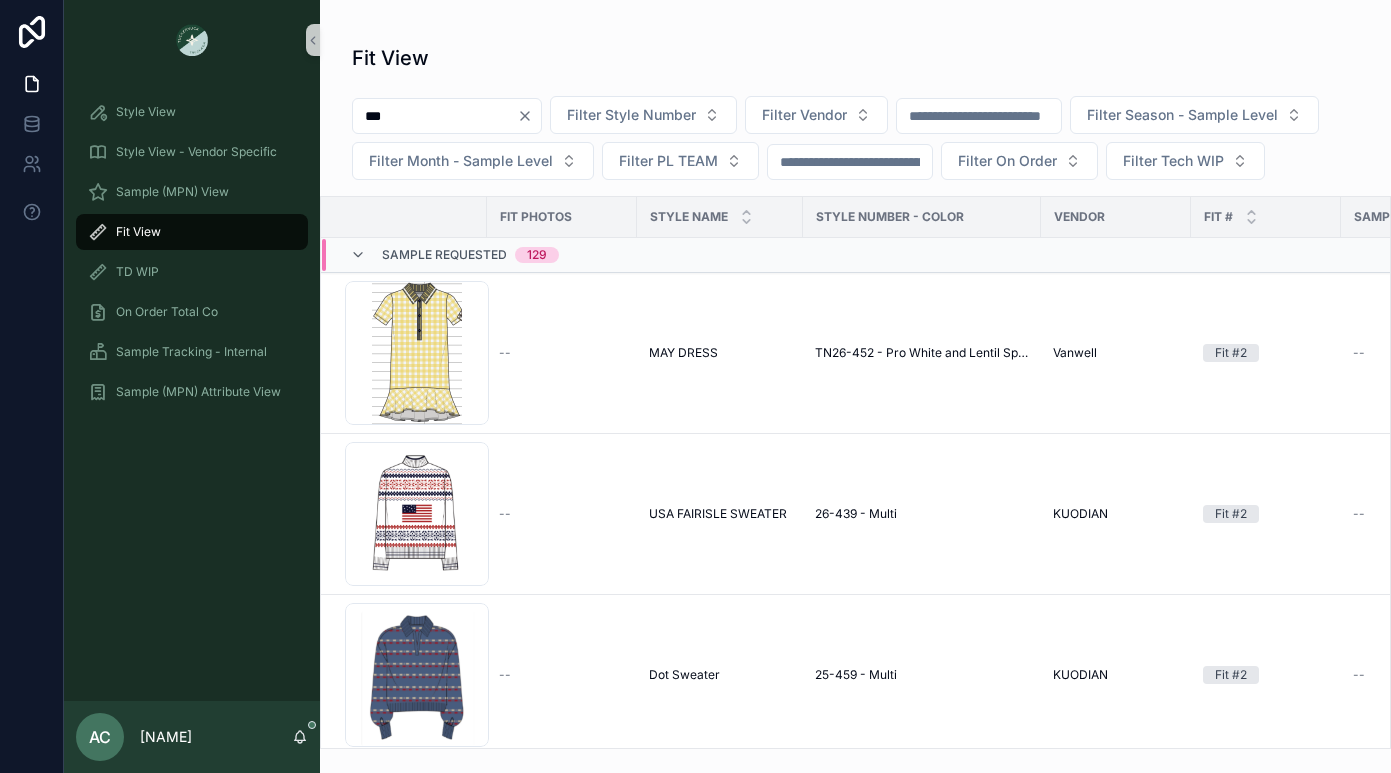 type on "***" 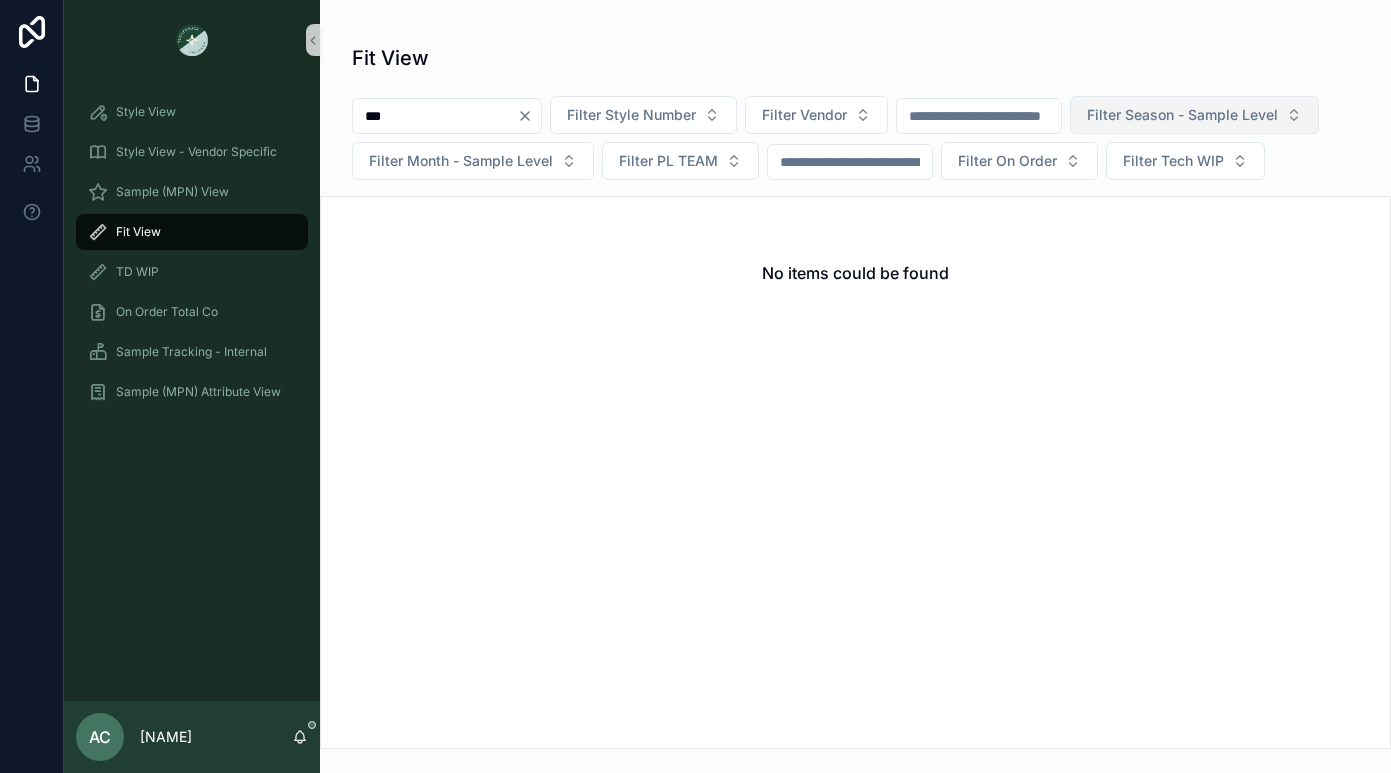click on "Filter Season - Sample Level" at bounding box center (1182, 115) 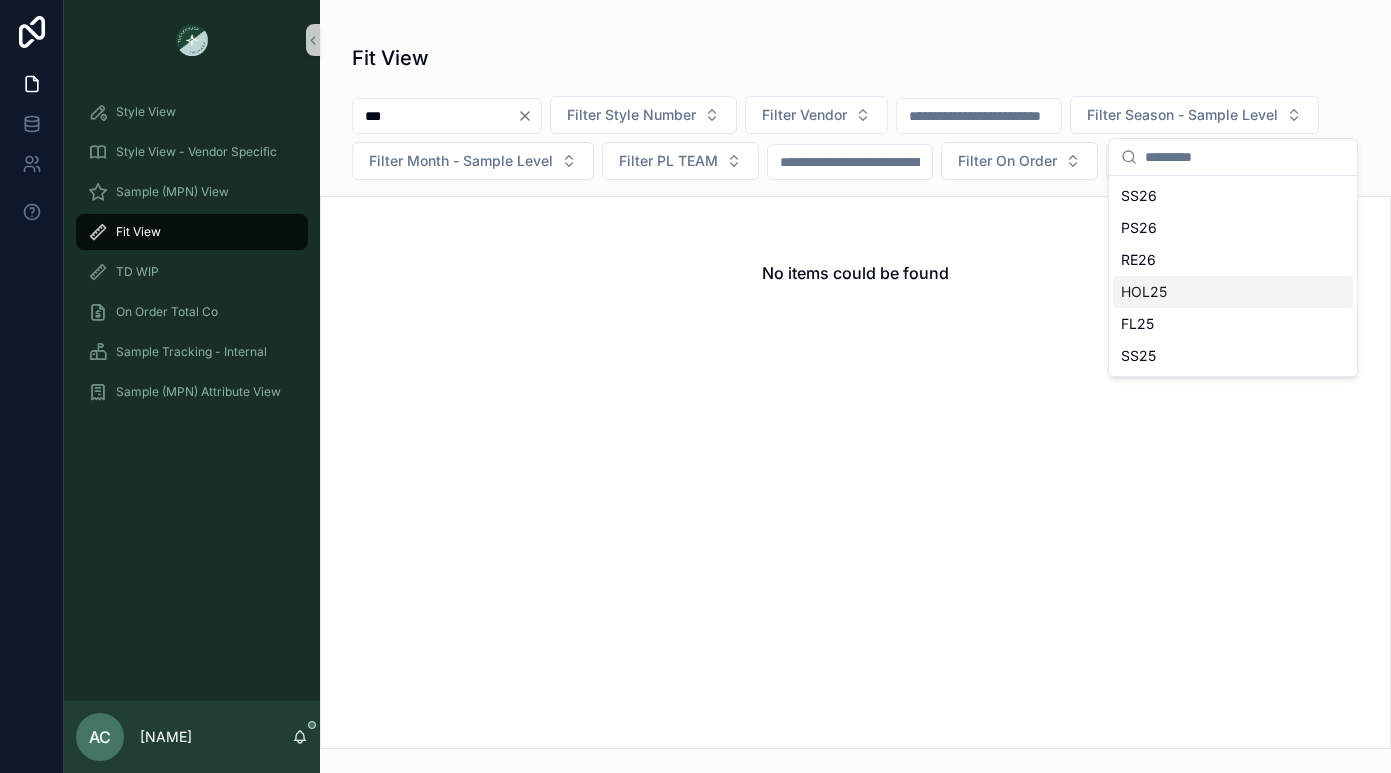 click on "HOL25" at bounding box center (1233, 292) 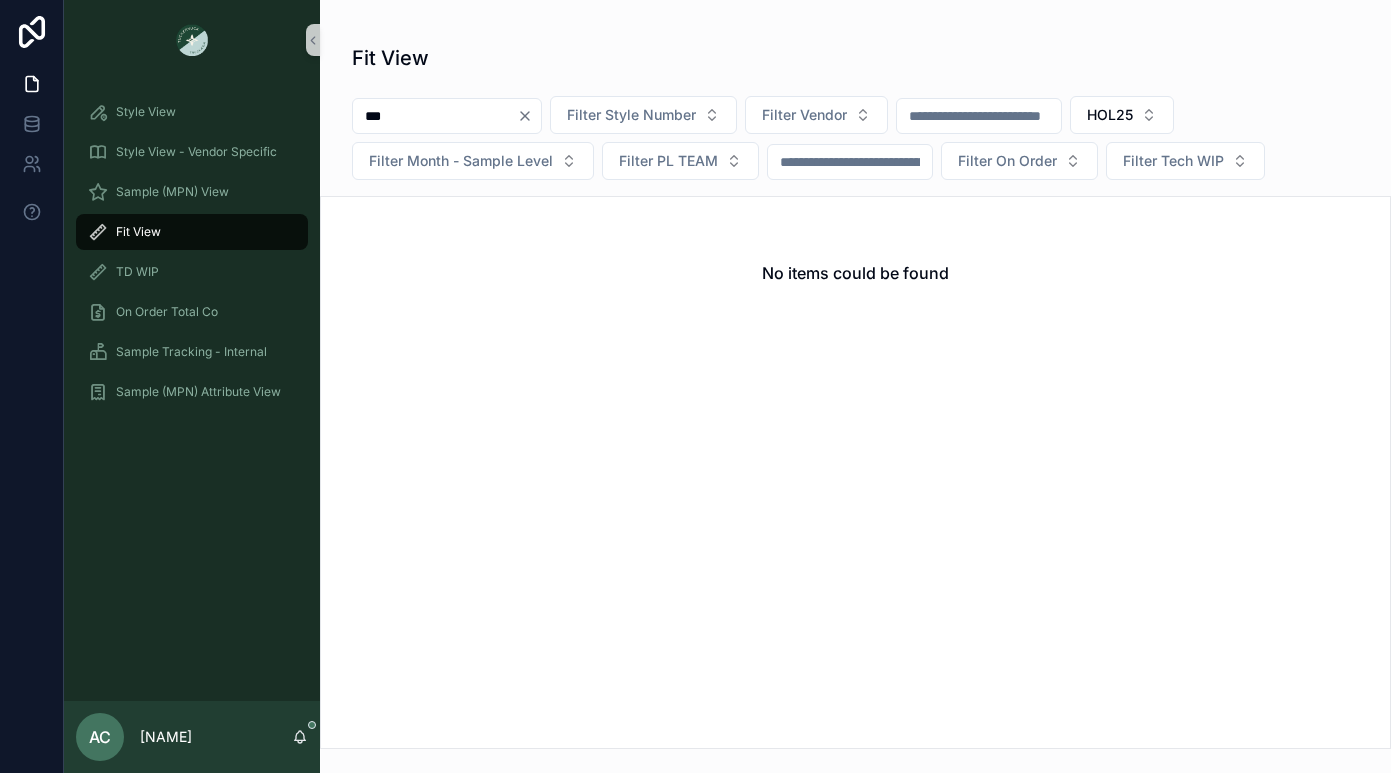 click 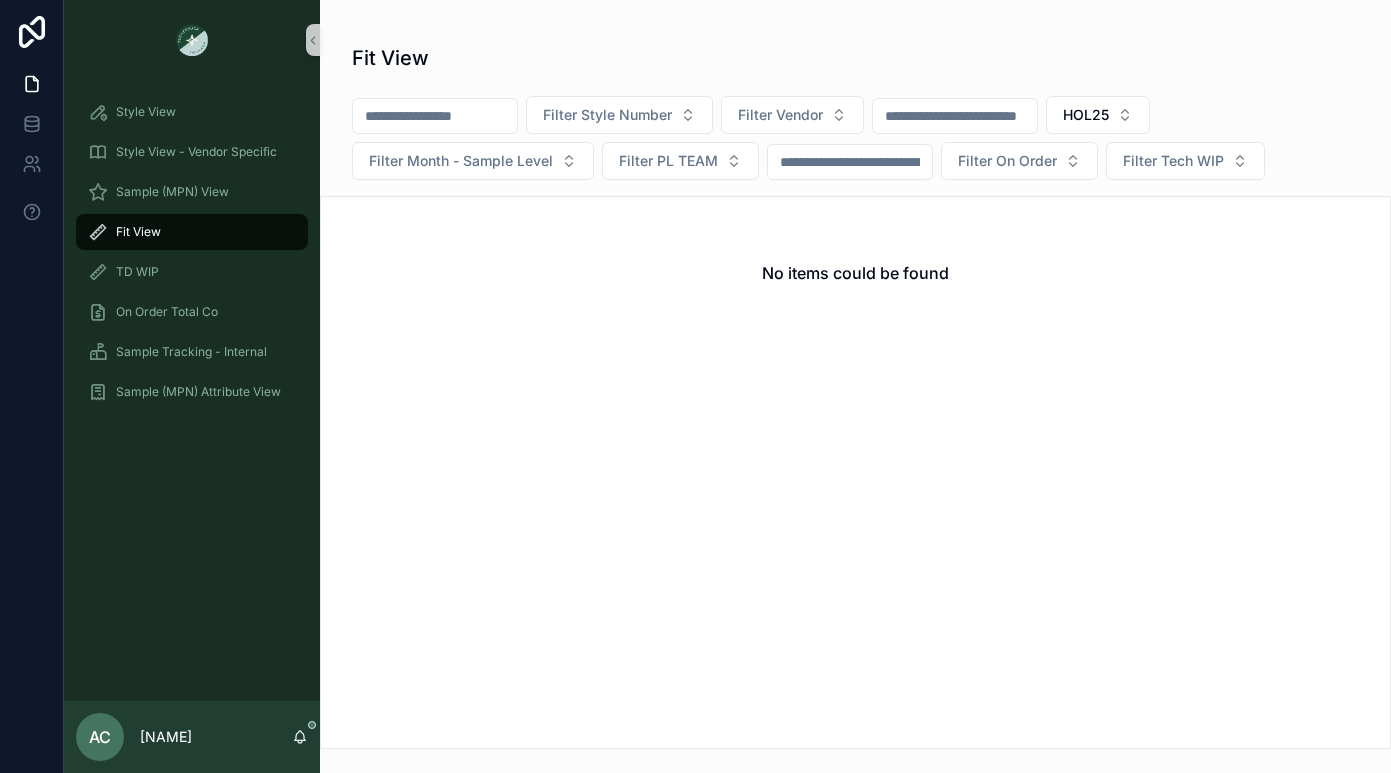 click on "Fit View Filter Style Number Filter Vendor HOL25 Filter Month - Sample Level Filter PL TEAM  Filter On Order Filter Tech WIP No items could be found" at bounding box center (855, 390) 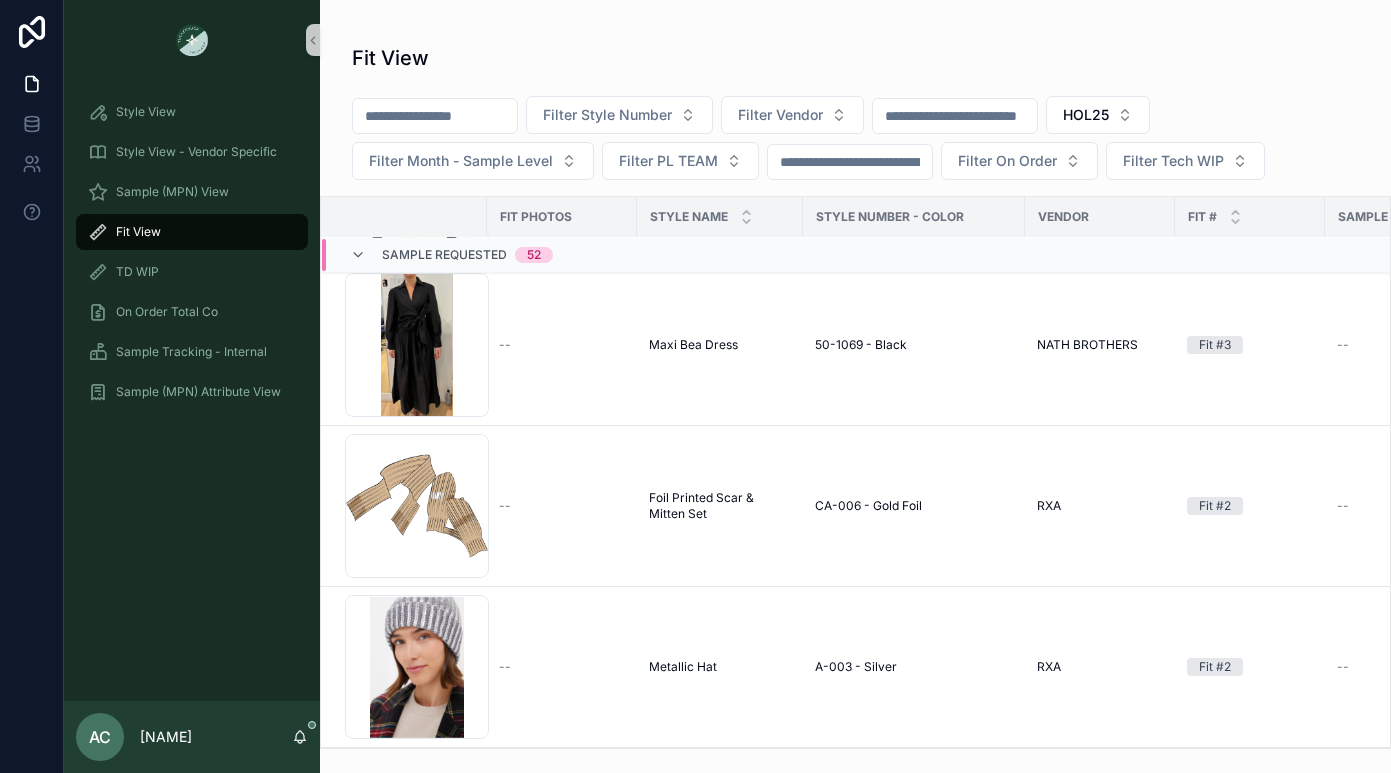 scroll, scrollTop: 0, scrollLeft: 0, axis: both 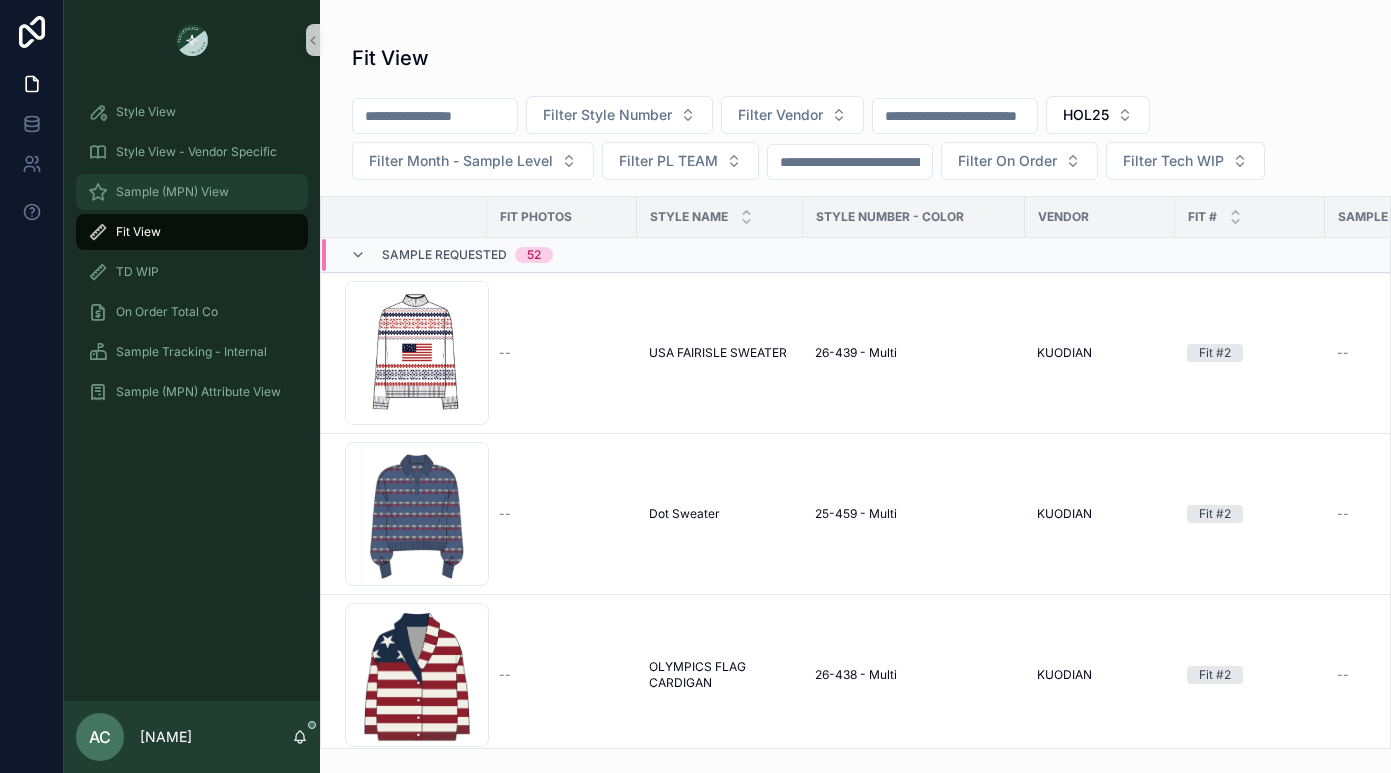click on "Sample (MPN) View" at bounding box center (172, 192) 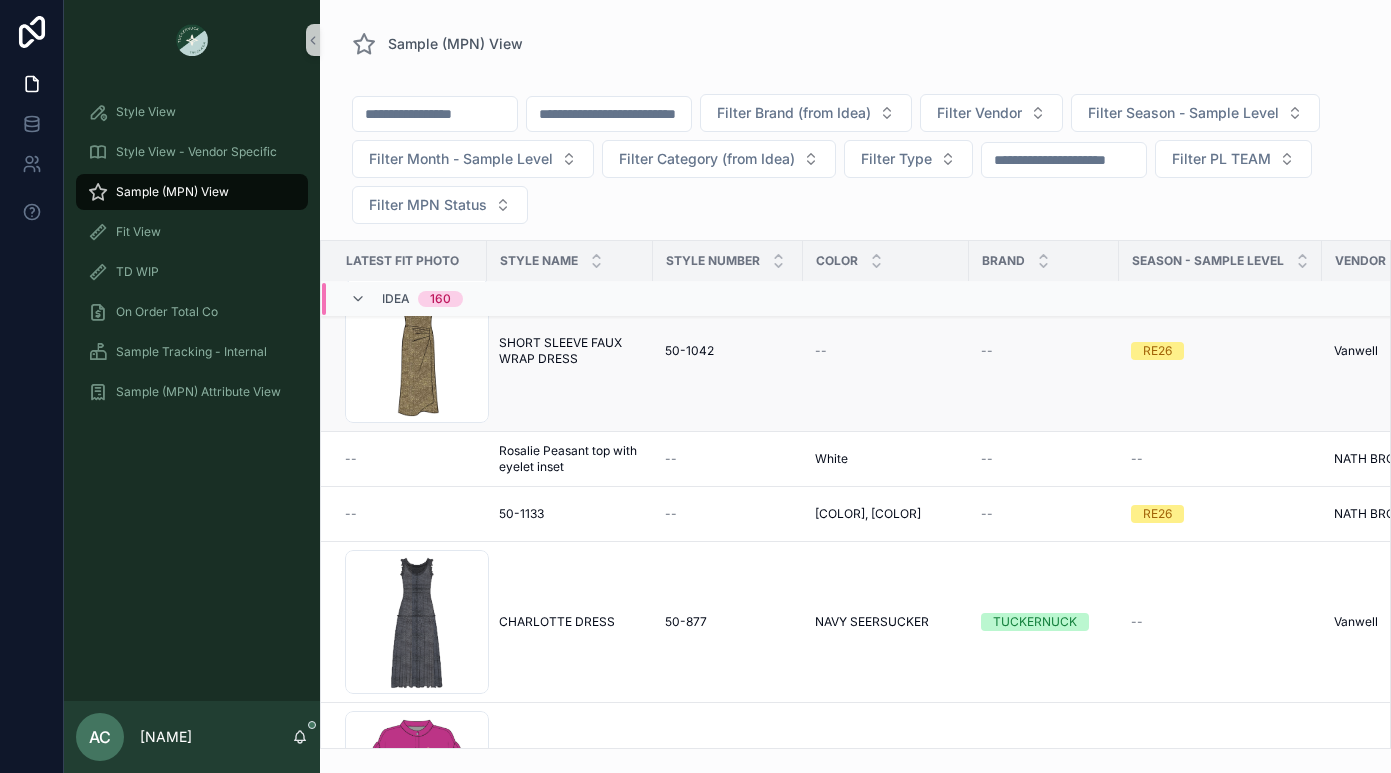 scroll, scrollTop: 0, scrollLeft: 0, axis: both 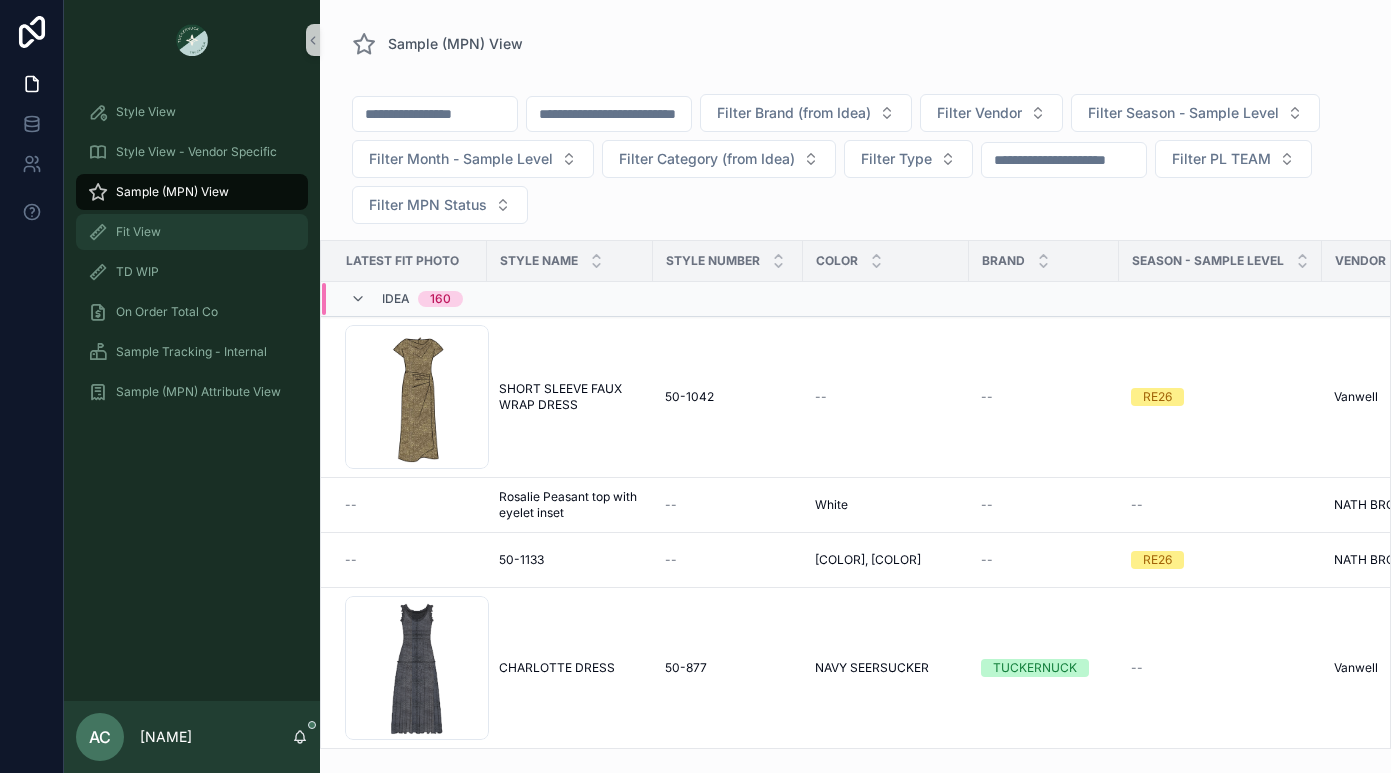 click on "Fit View" at bounding box center (138, 232) 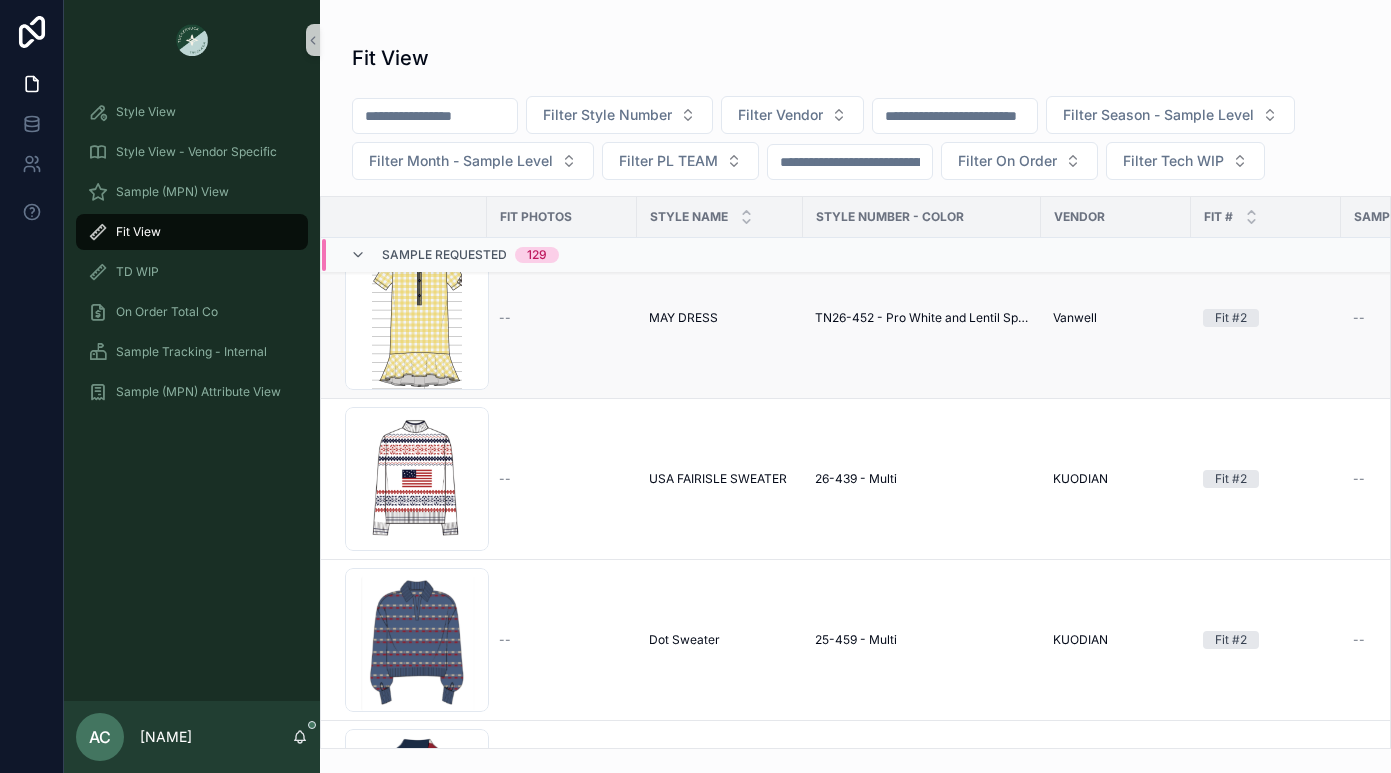 scroll, scrollTop: 0, scrollLeft: 0, axis: both 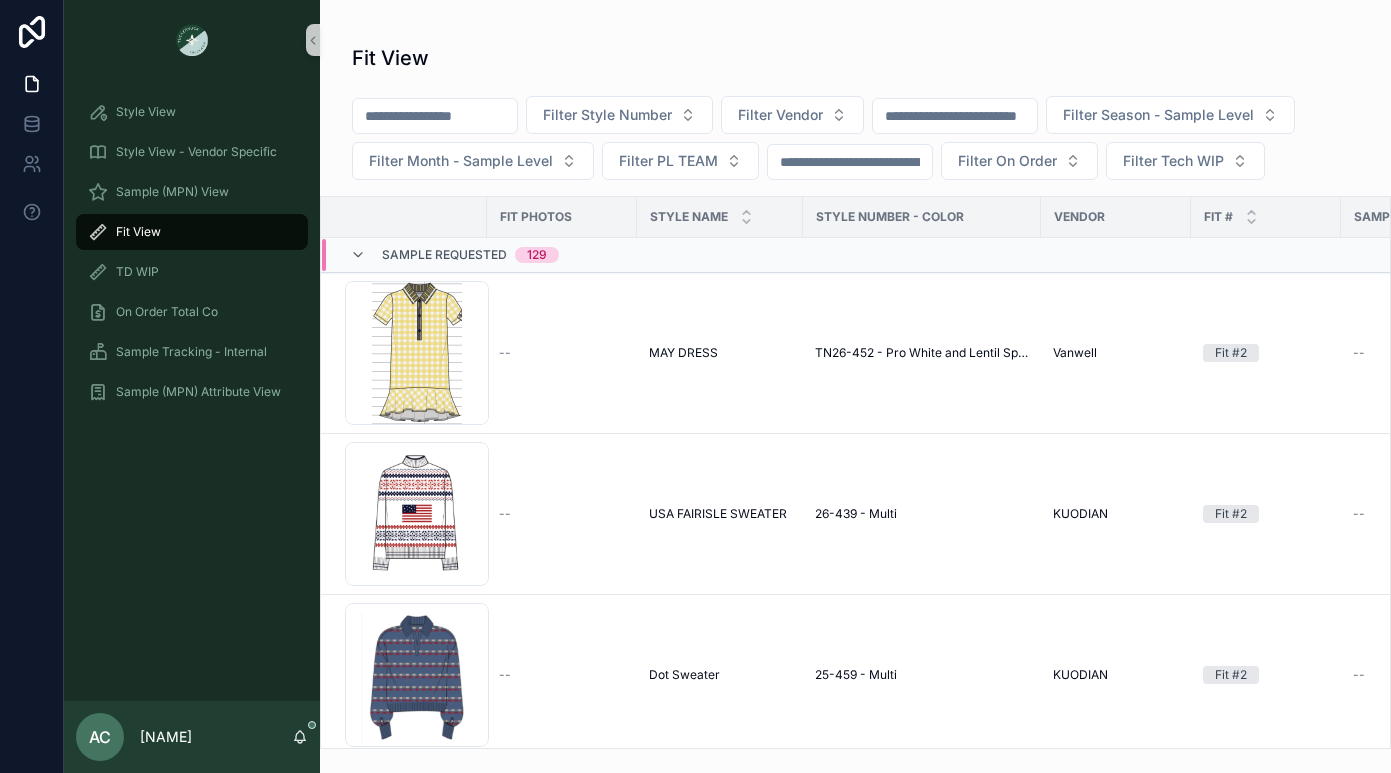 click at bounding box center (435, 116) 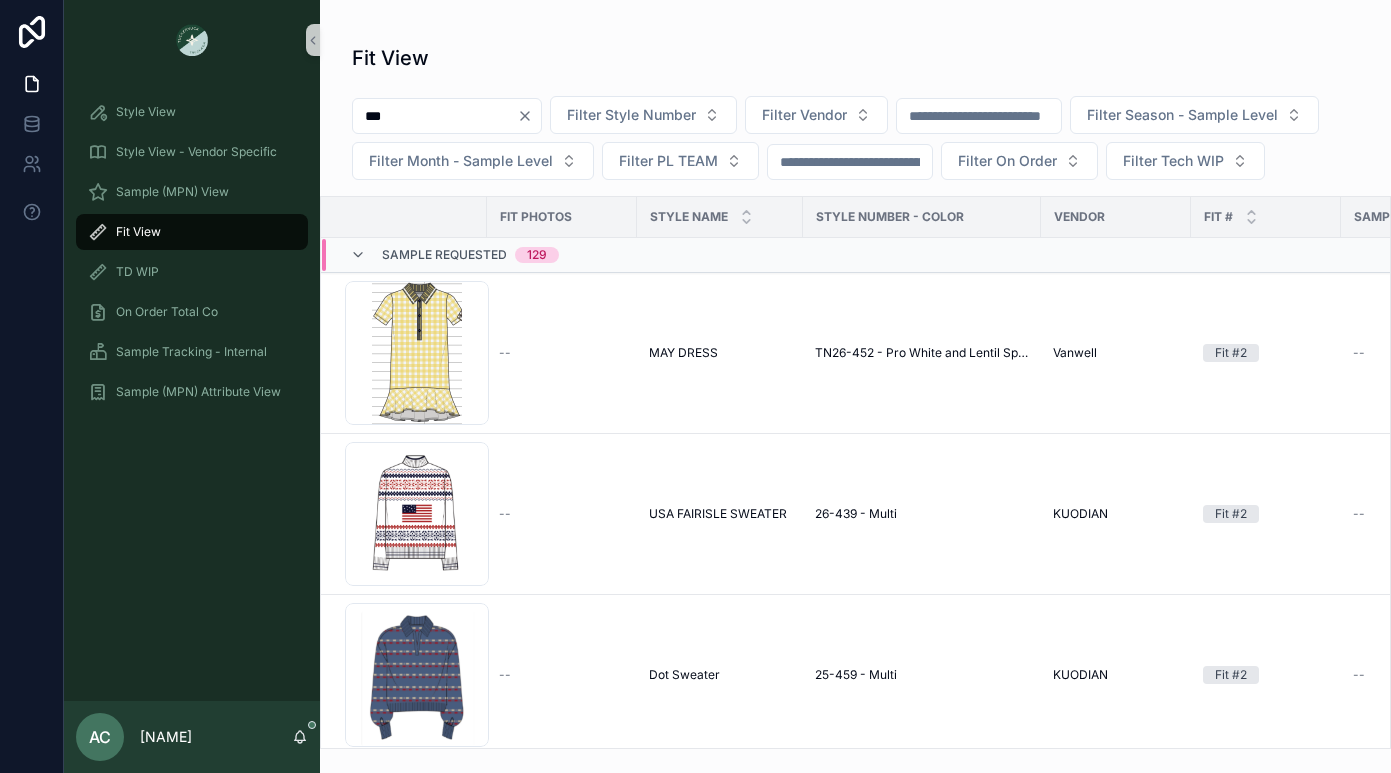 click on "Fit View" at bounding box center (855, 58) 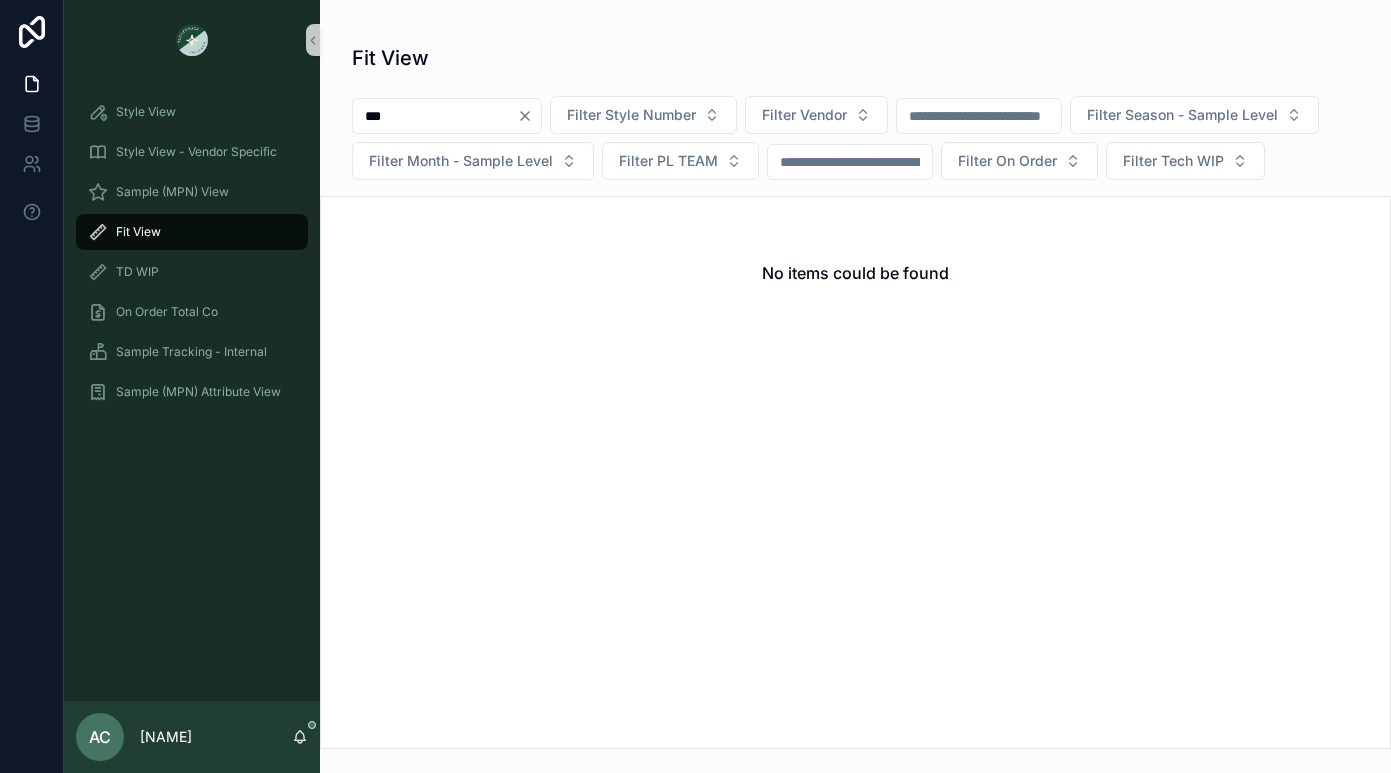 click 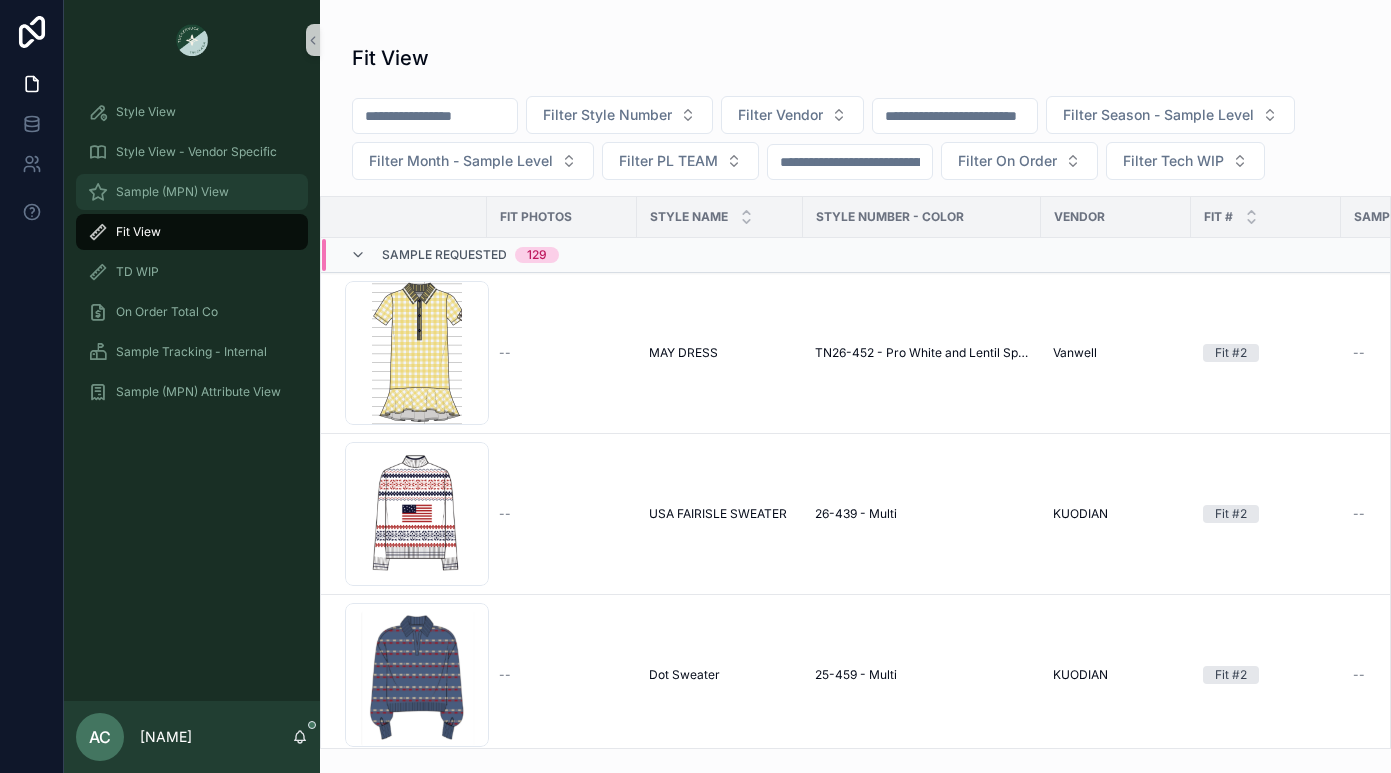 click on "Sample (MPN) View" at bounding box center (172, 192) 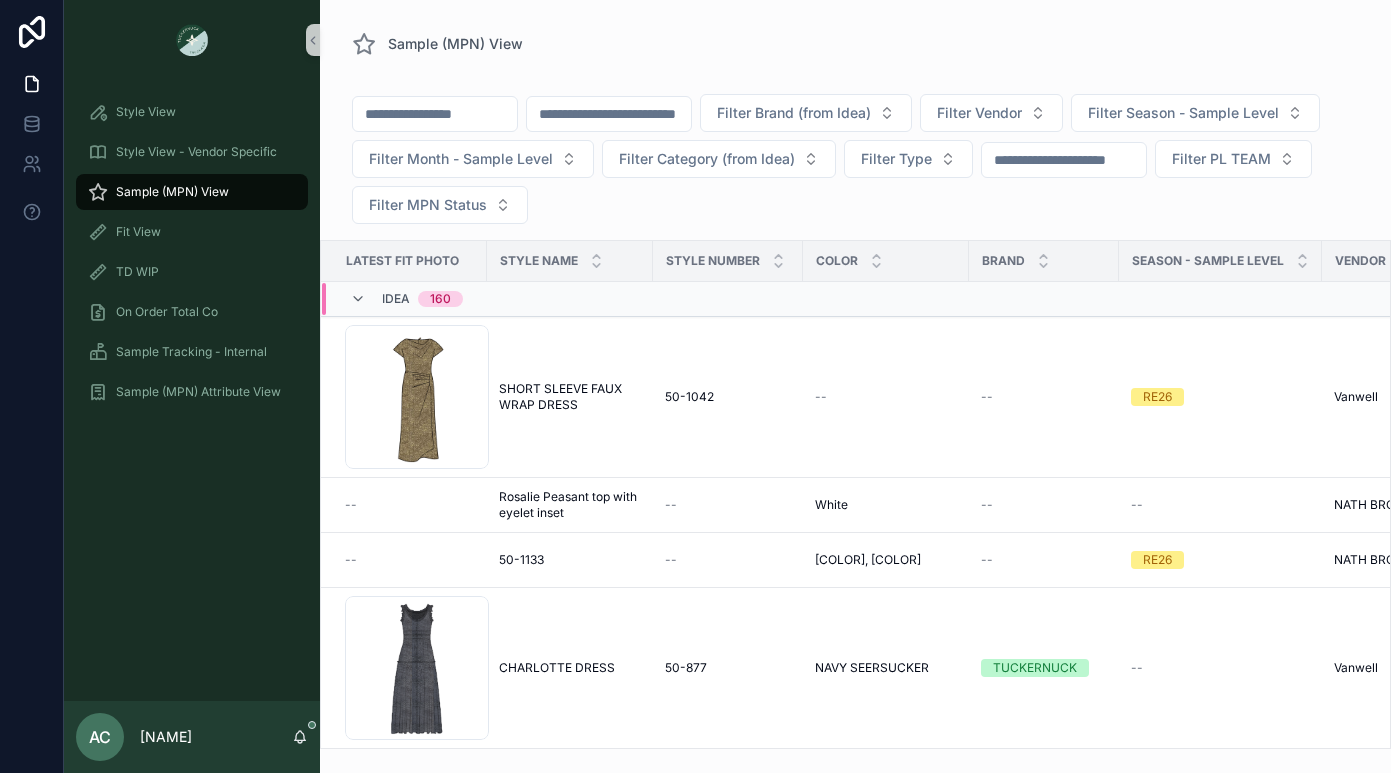 click at bounding box center [435, 114] 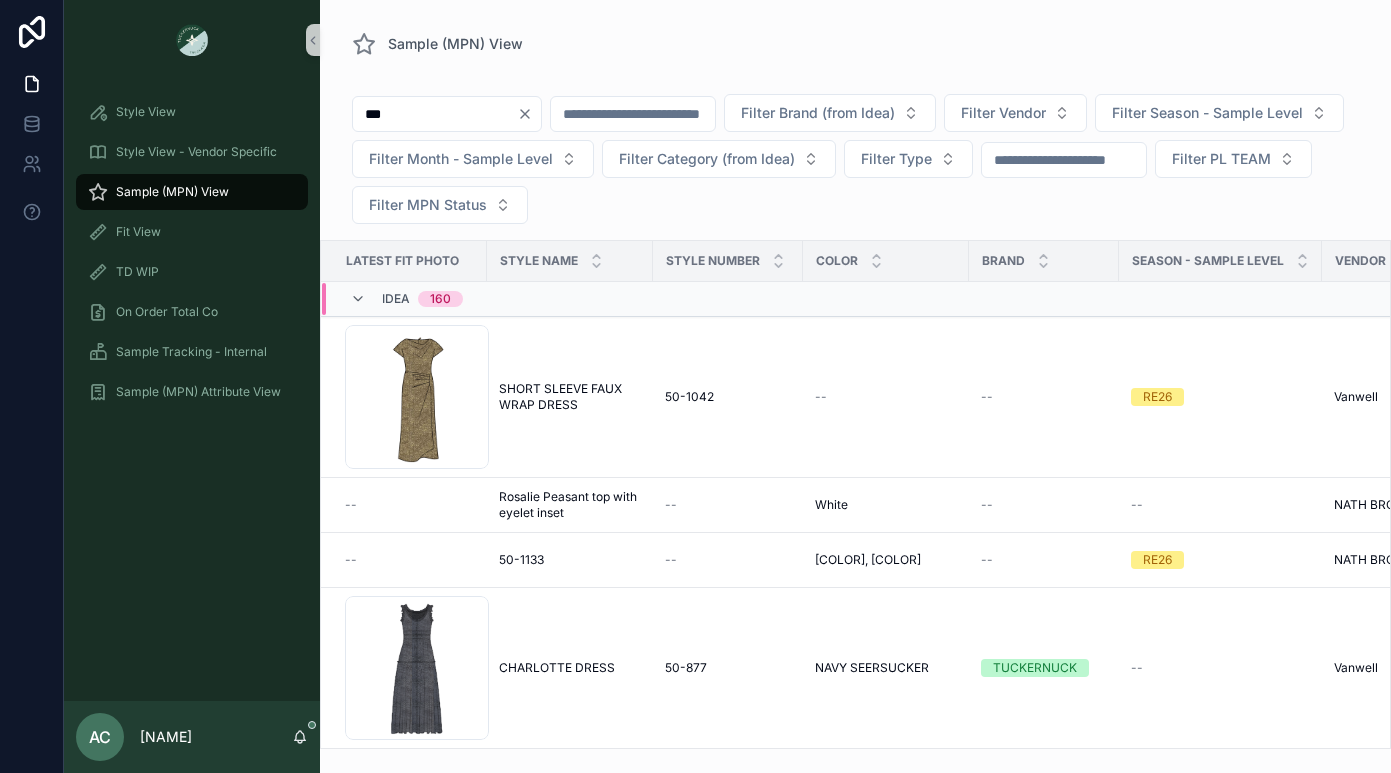 type on "***" 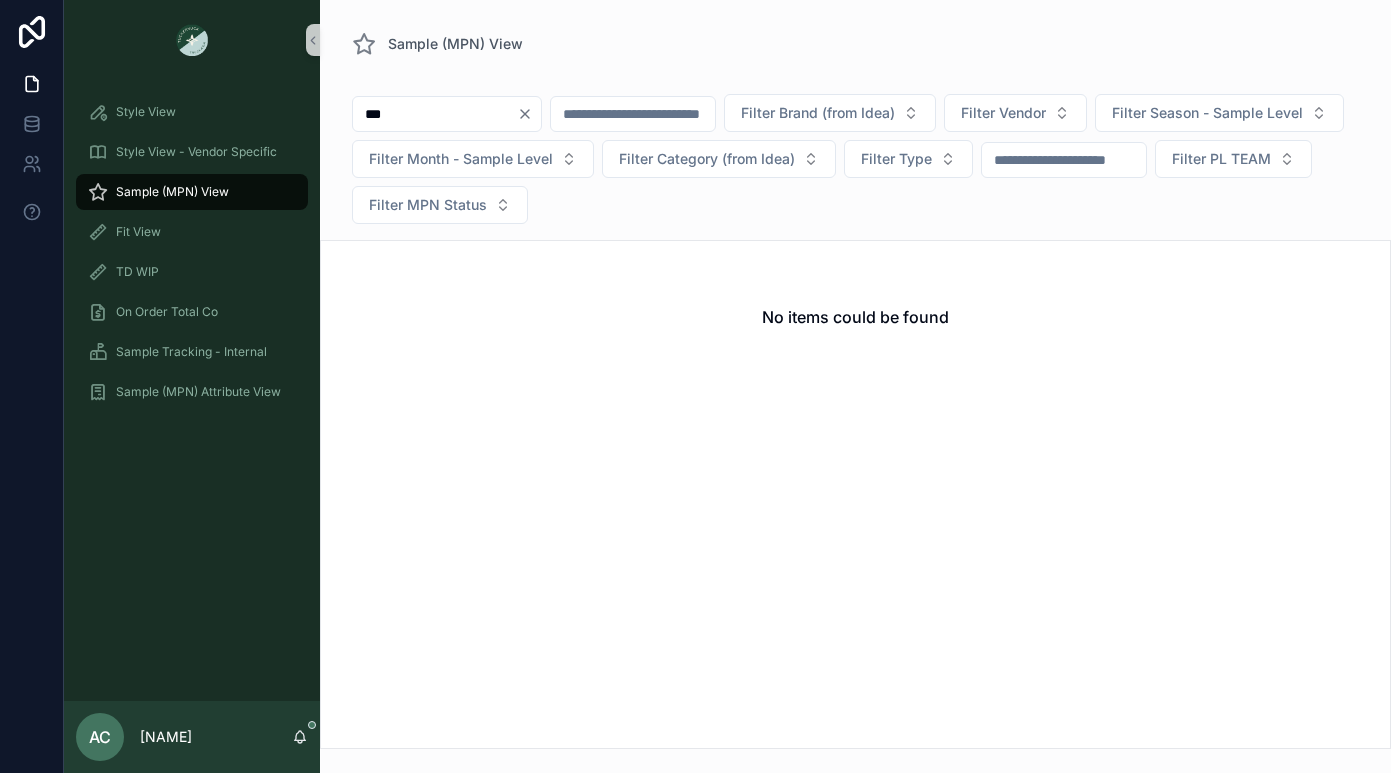 click 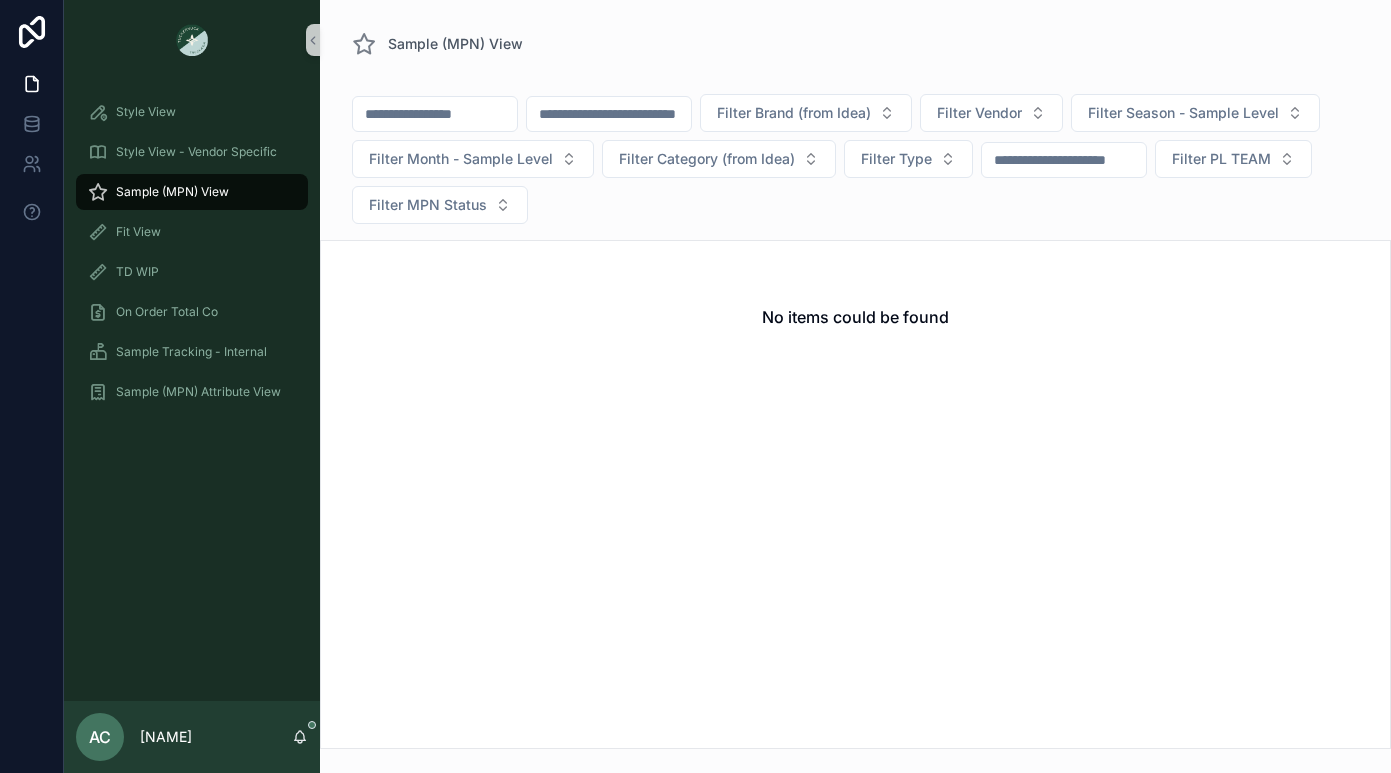 click on "Filter Brand (from Idea) Filter Vendor Filter Season - Sample Level Filter  Month - Sample Level Filter Category (from Idea) Filter Type Filter PL TEAM Filter MPN Status No items could be found" at bounding box center (855, 402) 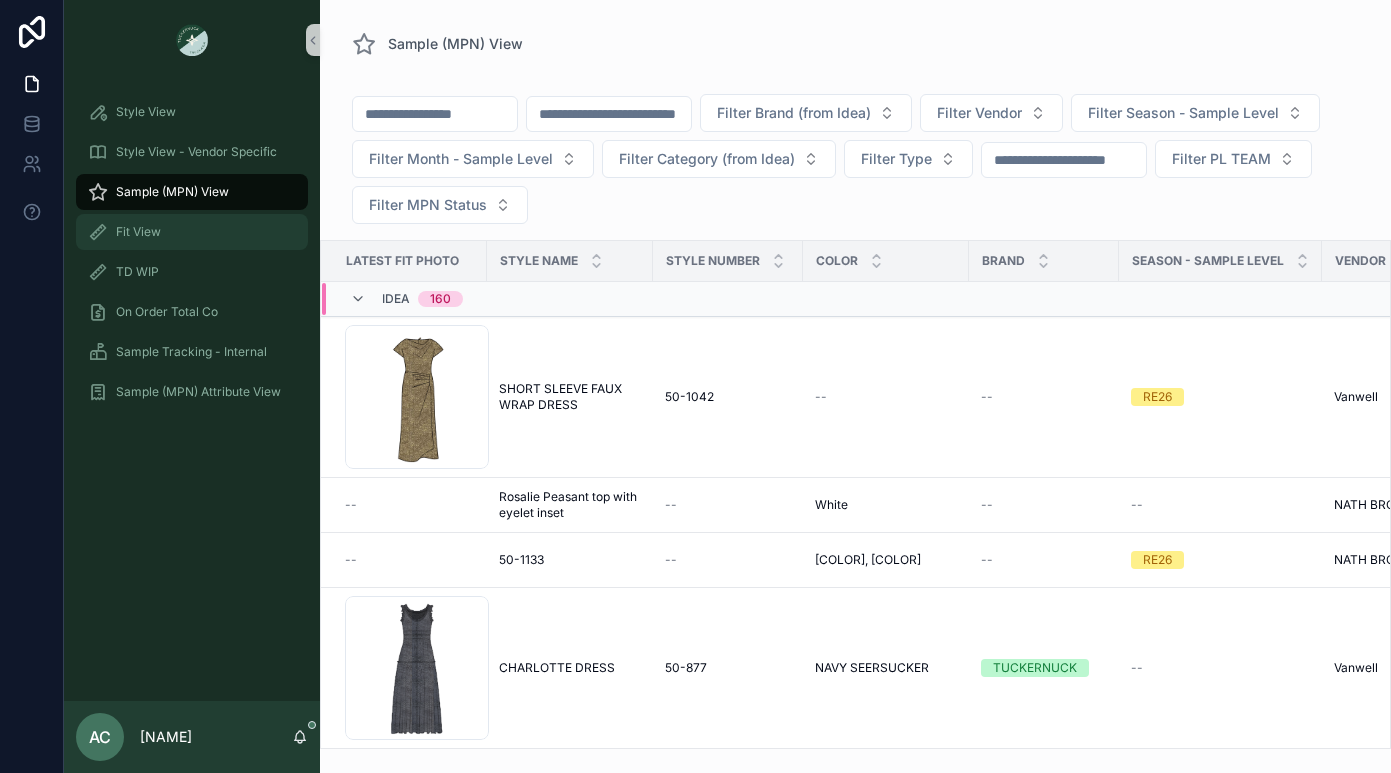 click on "Fit View" at bounding box center (138, 232) 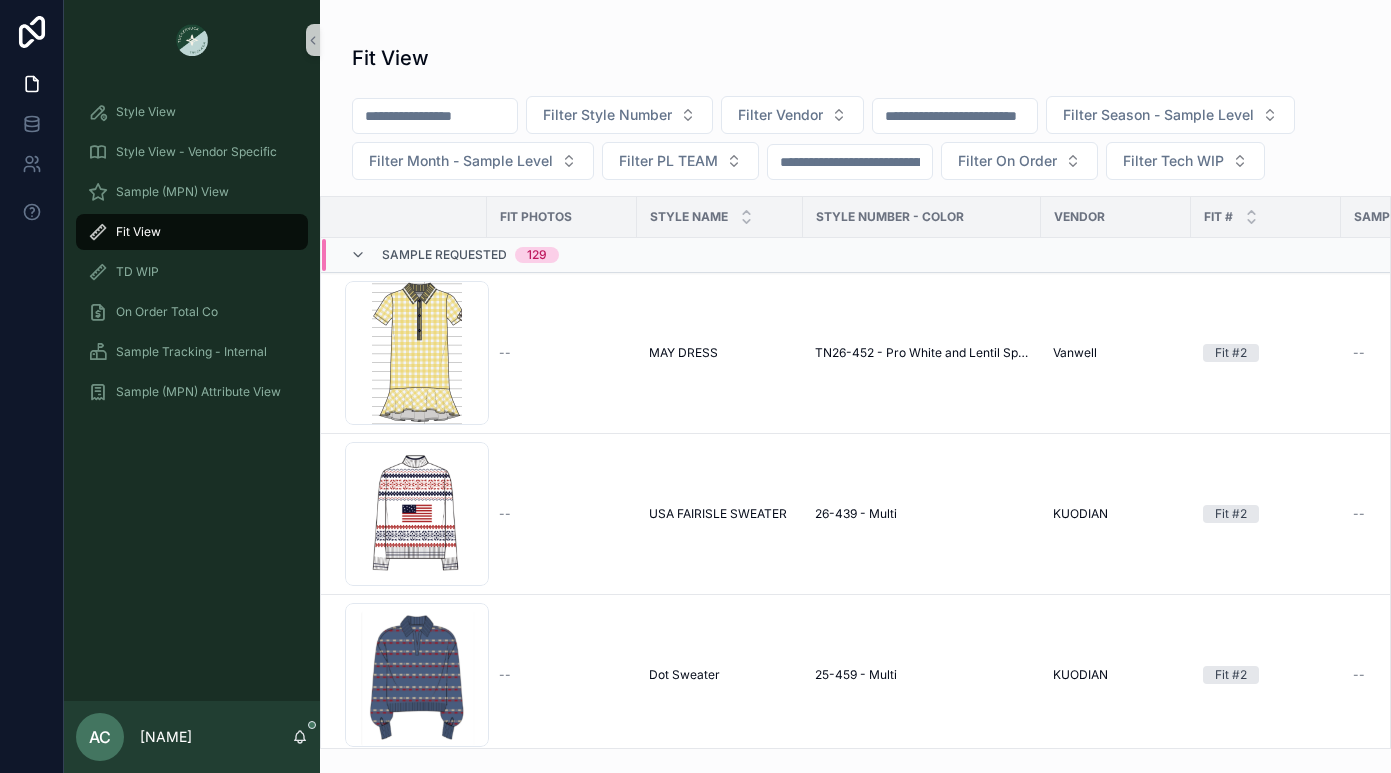 click at bounding box center (435, 116) 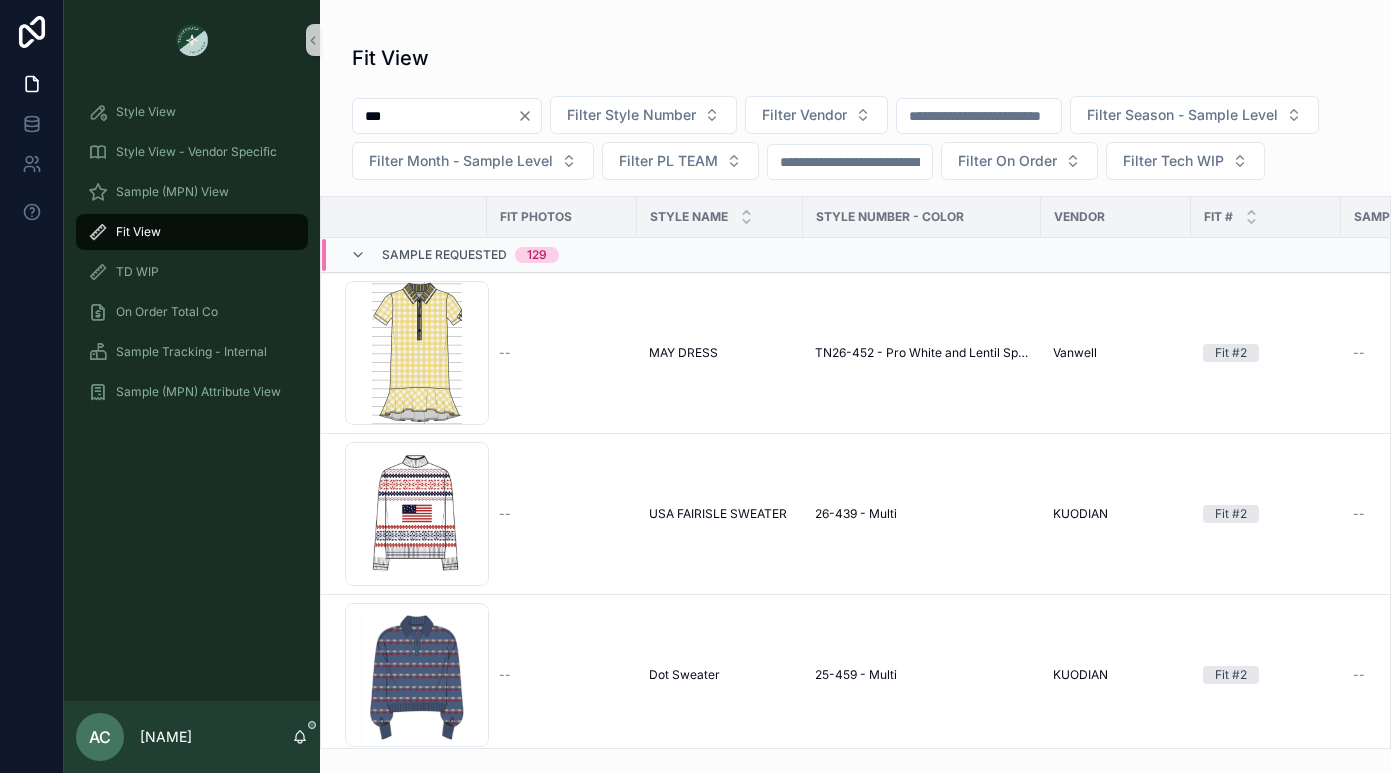 type on "***" 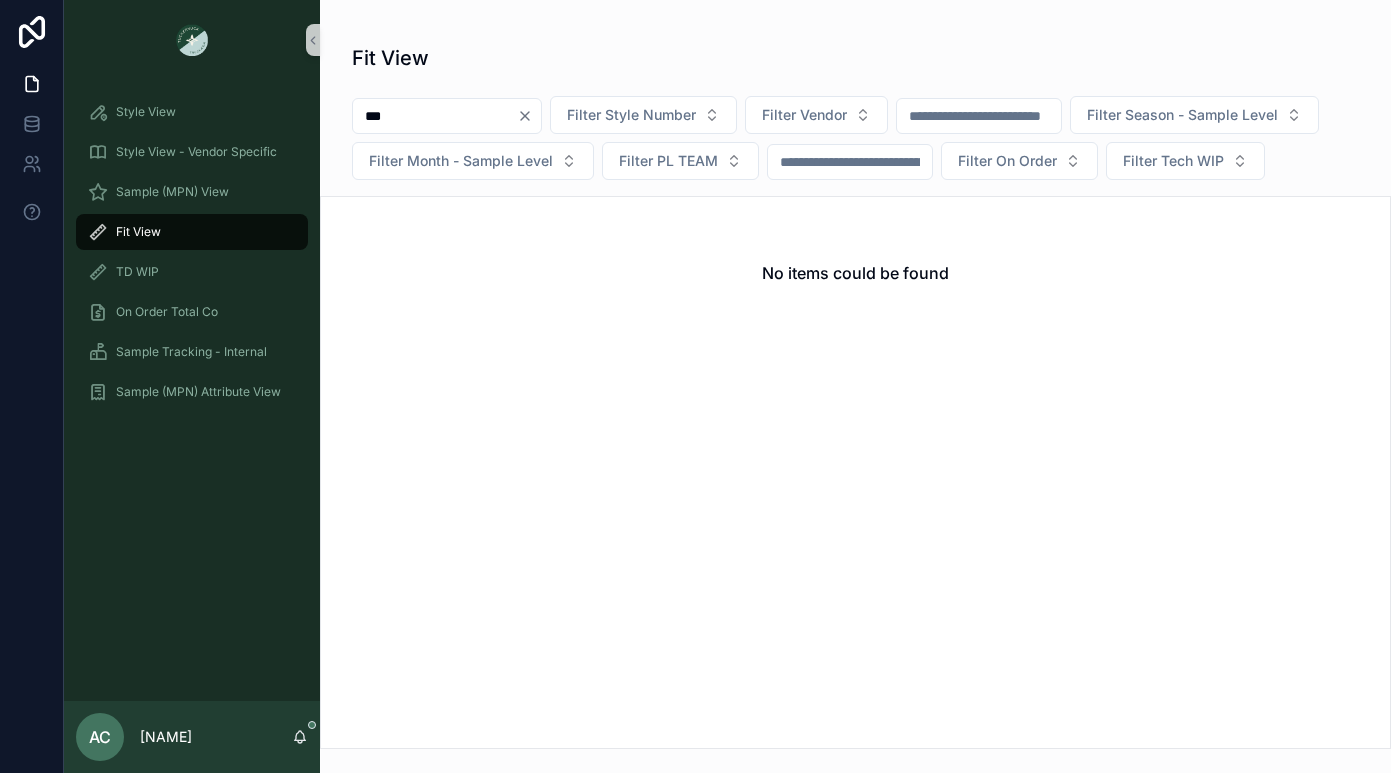 click 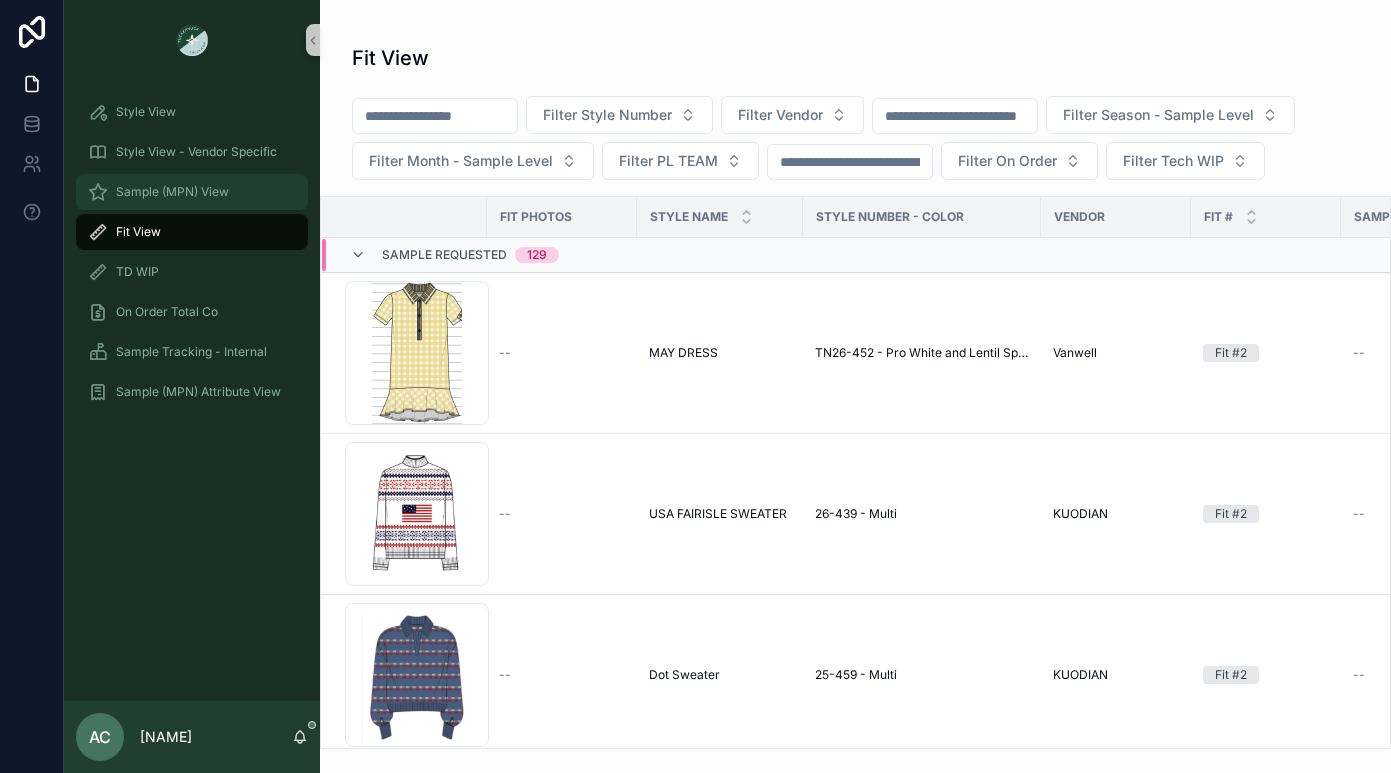 click on "Sample (MPN) View" at bounding box center (172, 192) 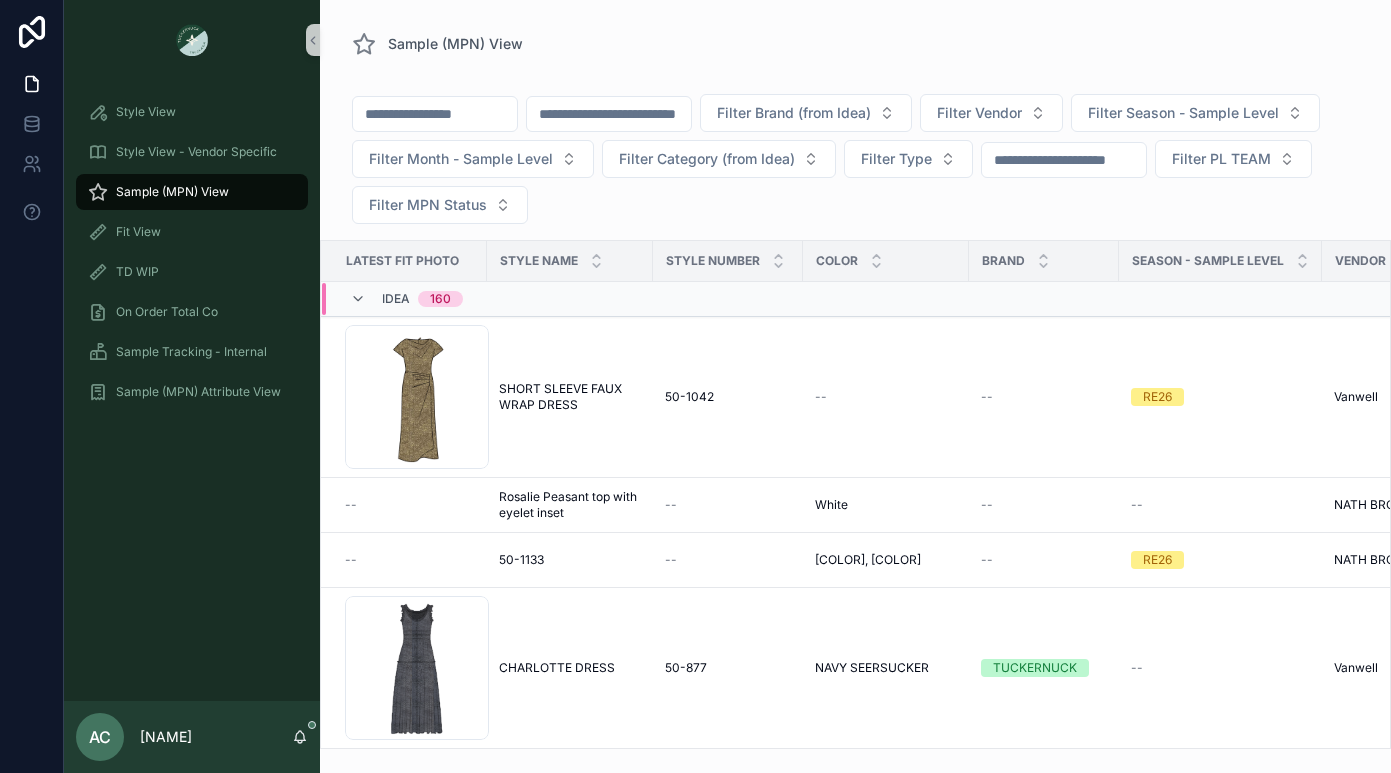 click at bounding box center [435, 114] 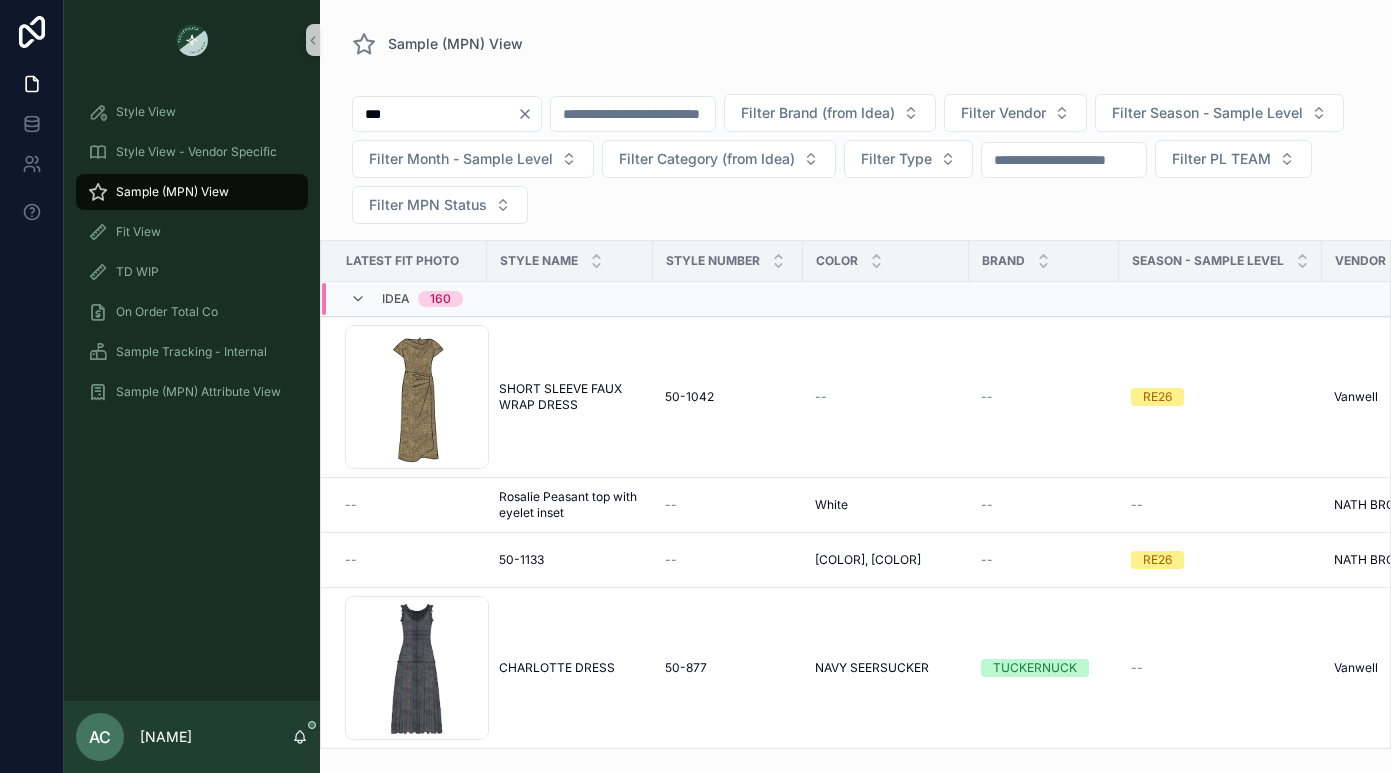 type on "***" 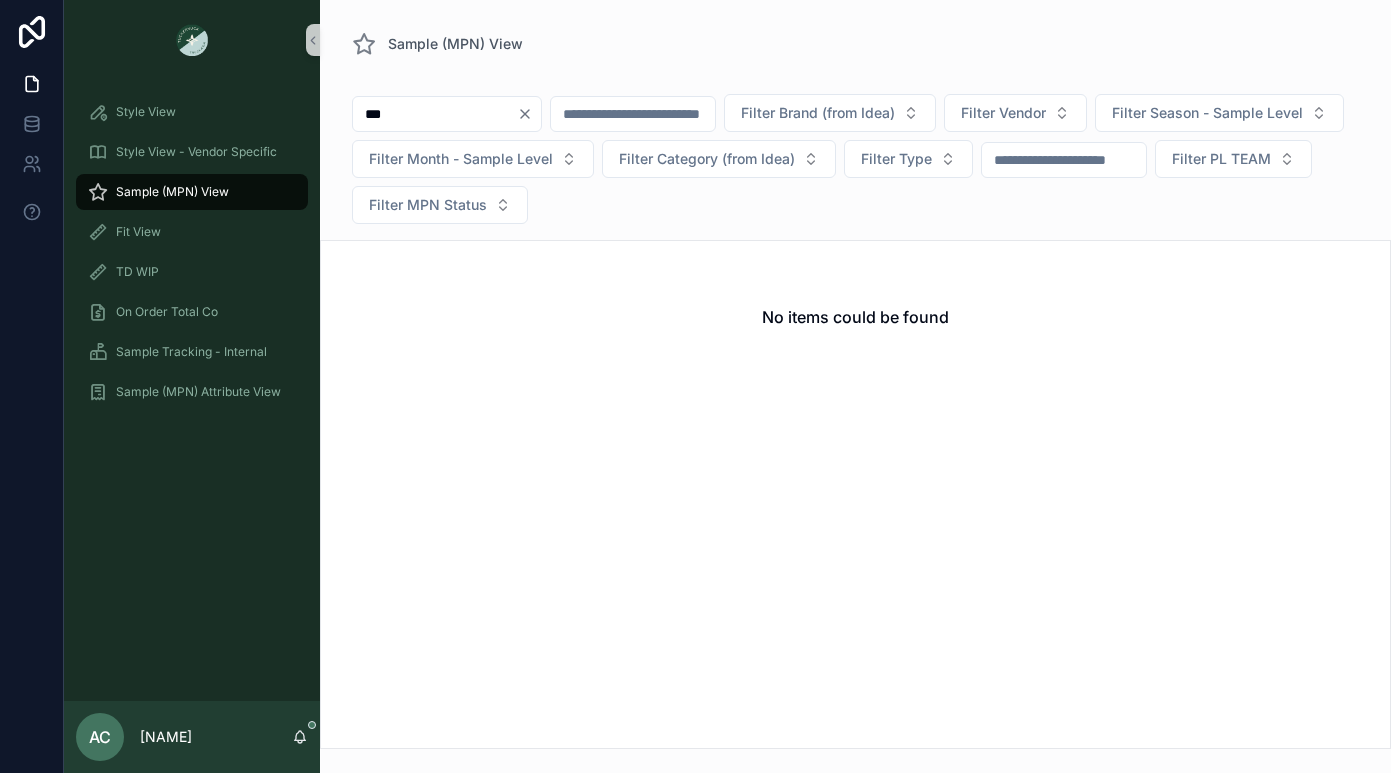 click 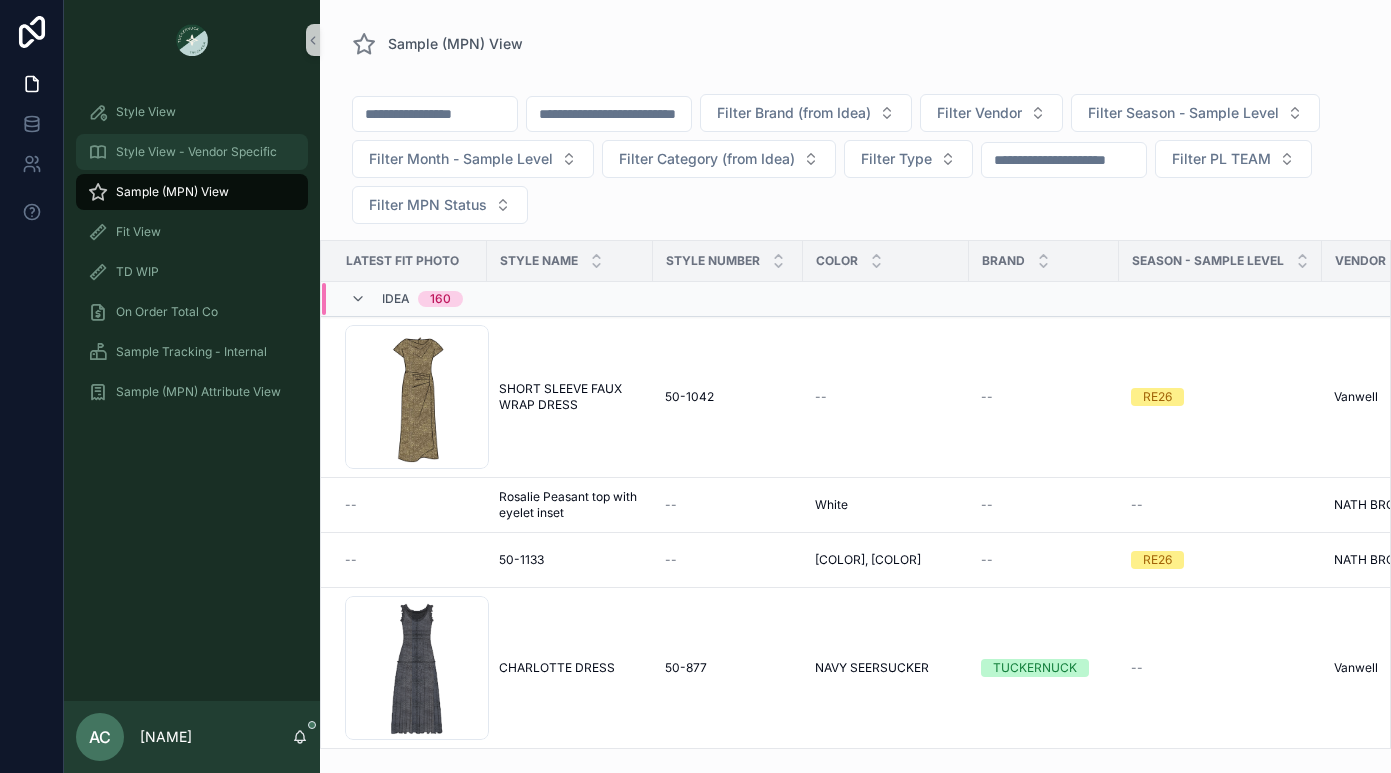 click on "Style View - Vendor Specific" at bounding box center (192, 152) 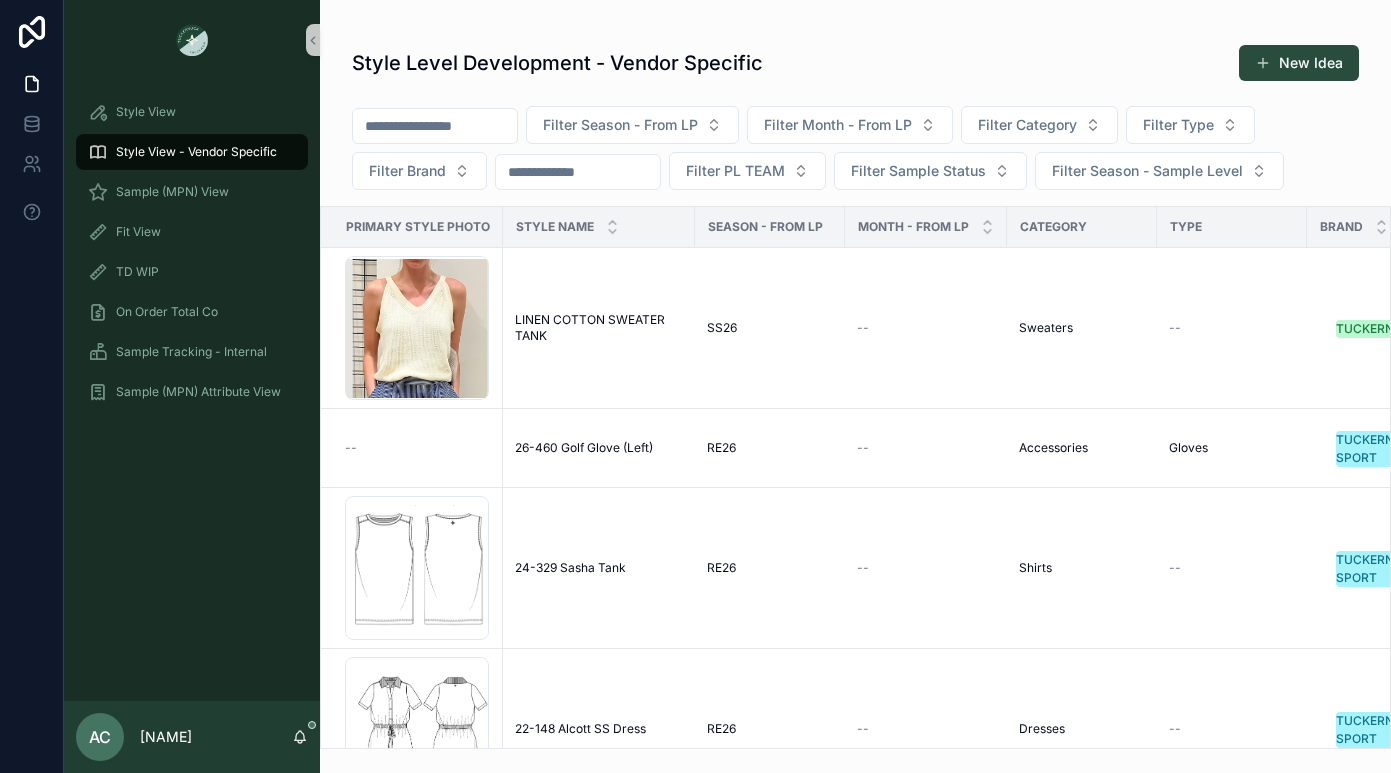 click at bounding box center (435, 126) 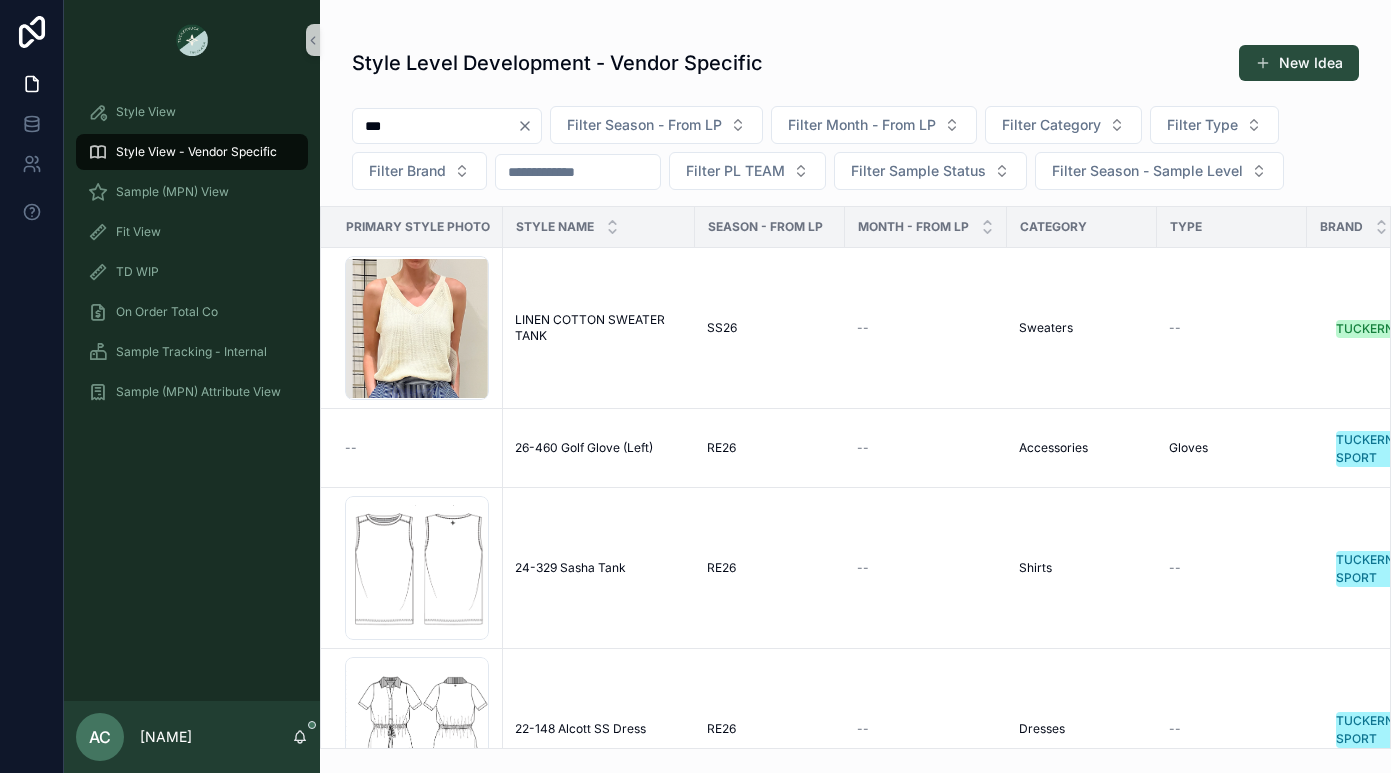 type on "***" 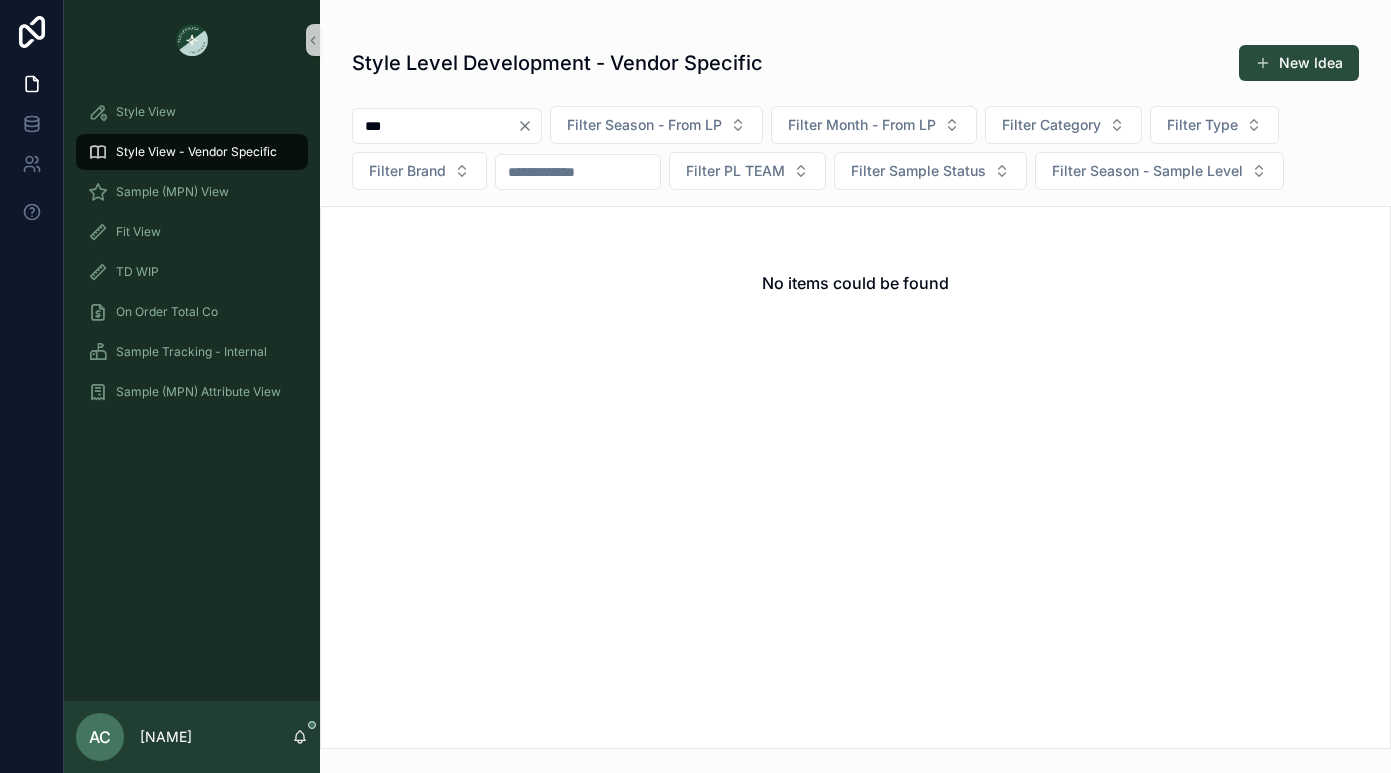 click 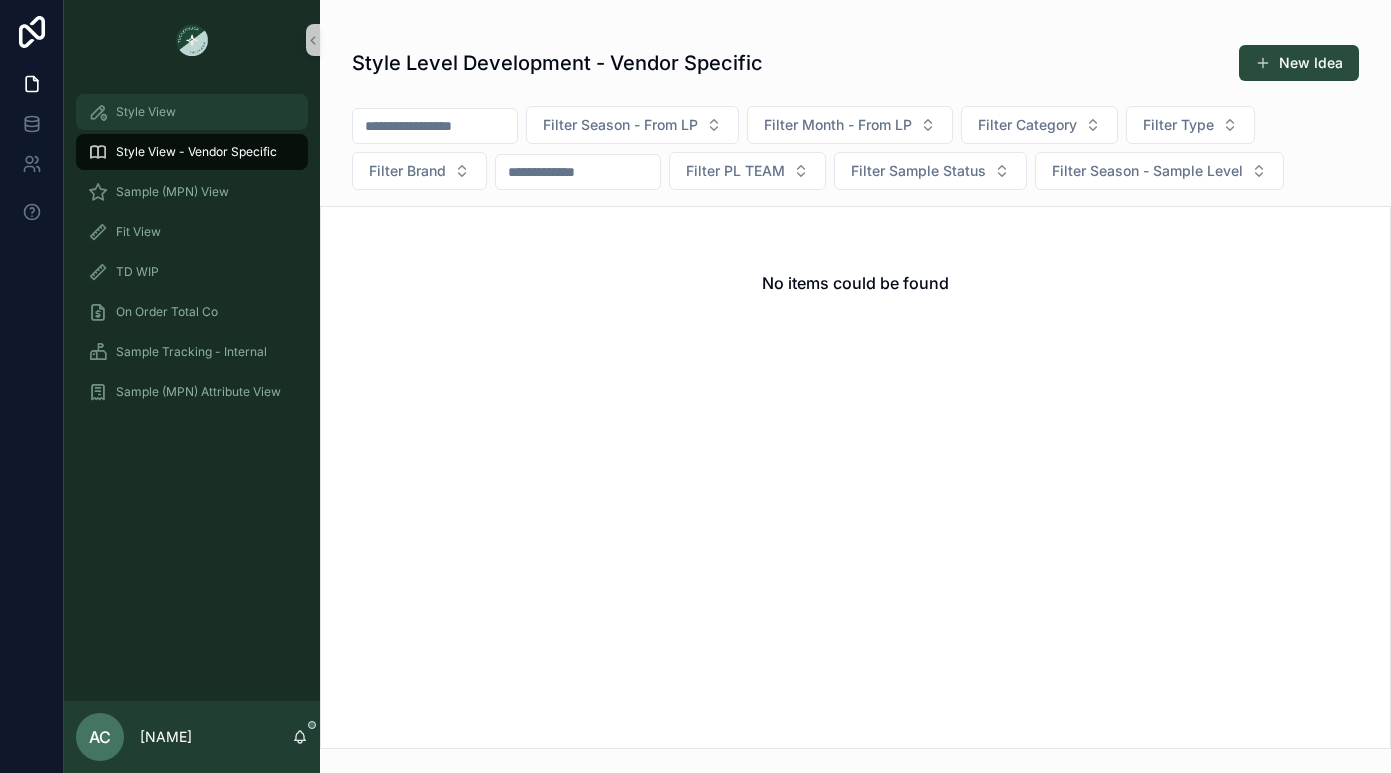click on "Style View" at bounding box center (192, 112) 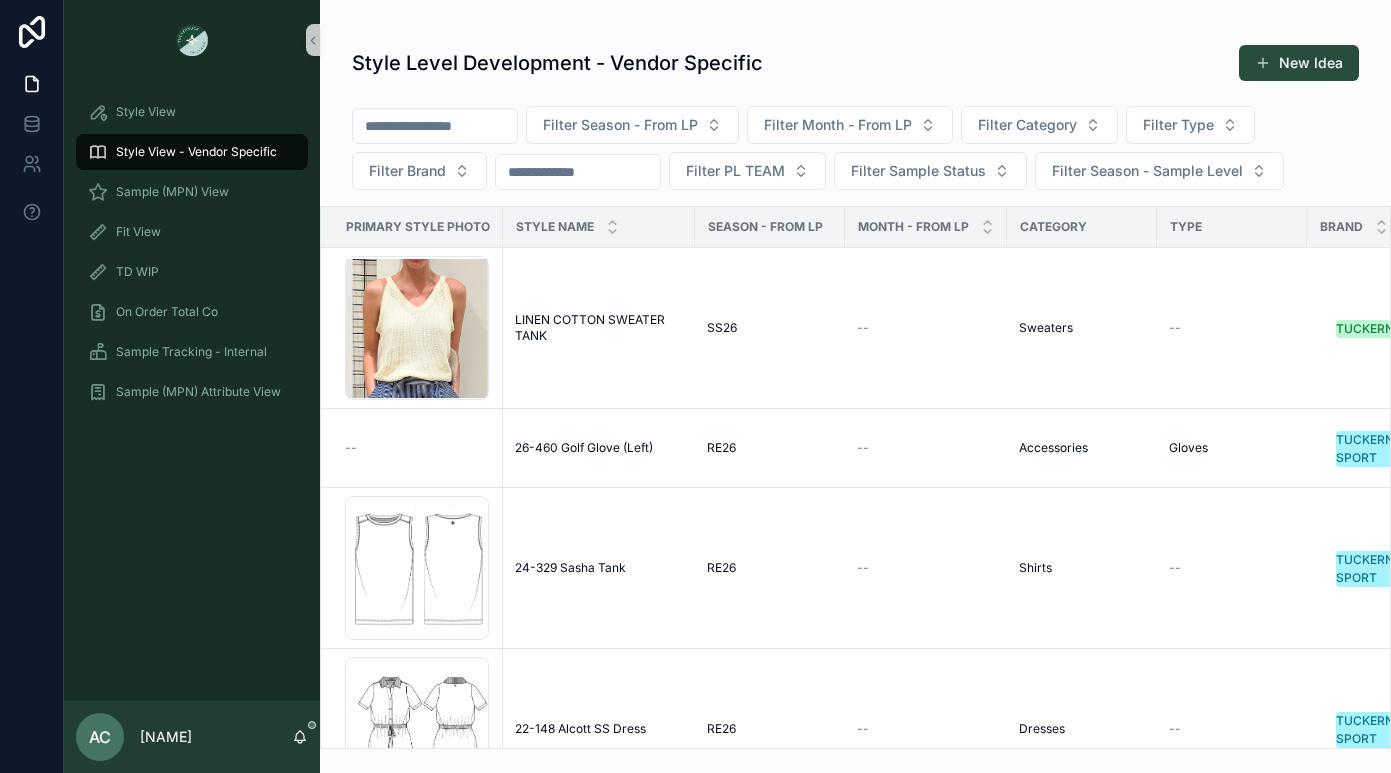 click at bounding box center (435, 126) 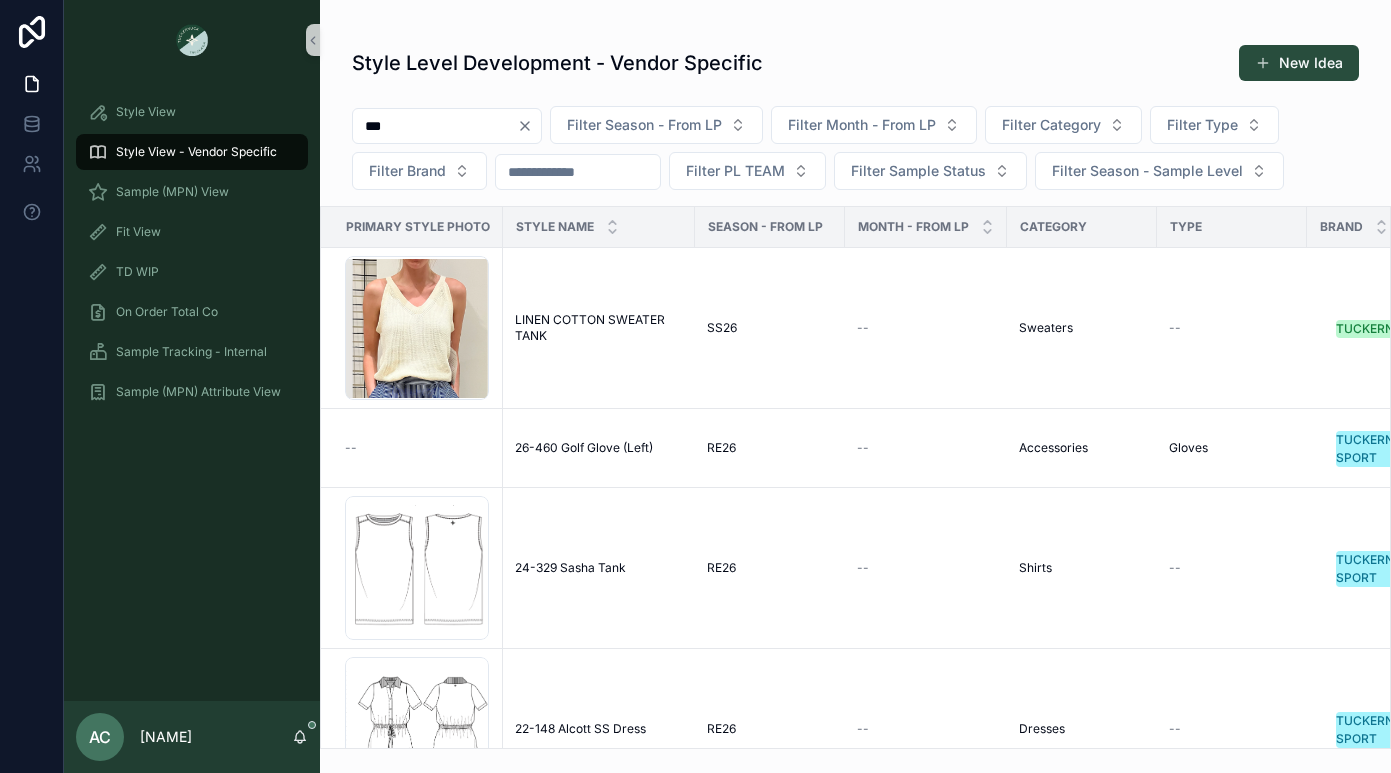 type on "***" 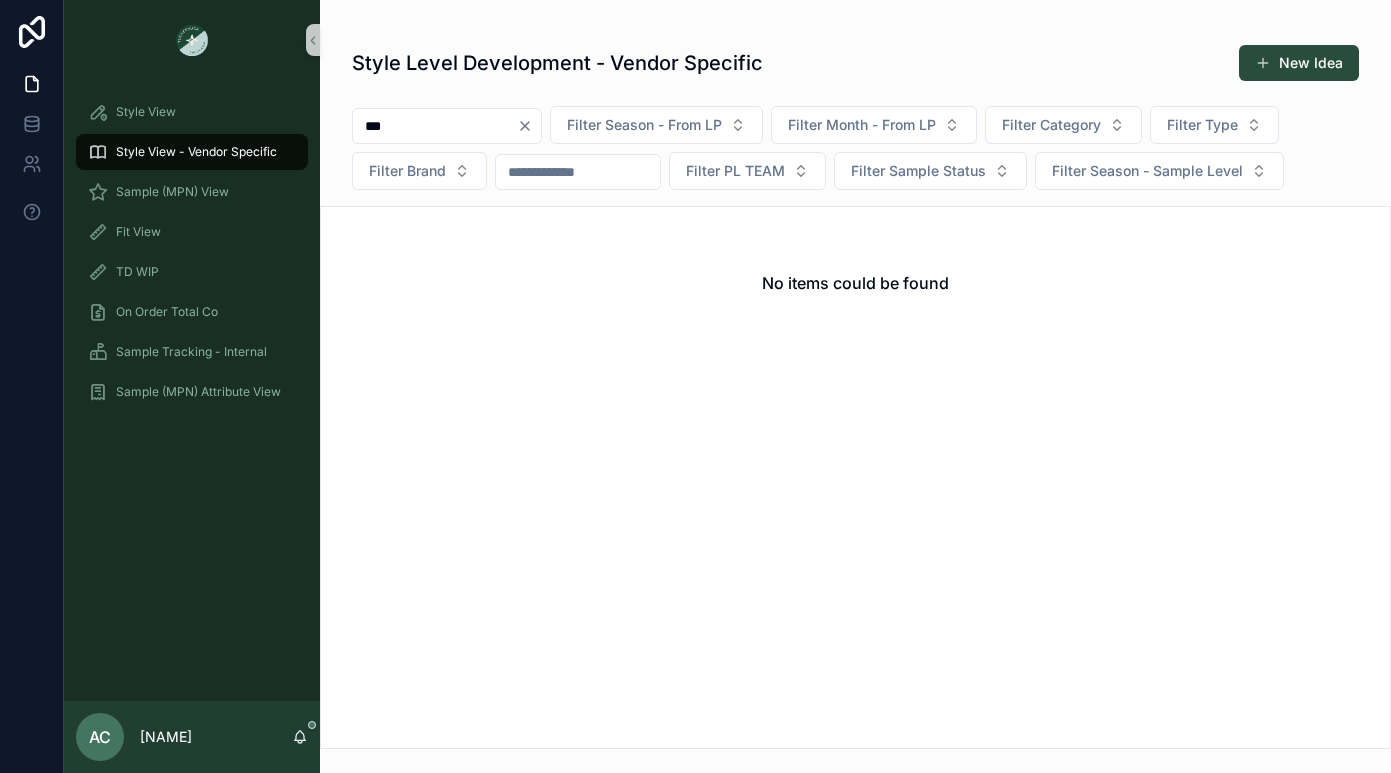 click 